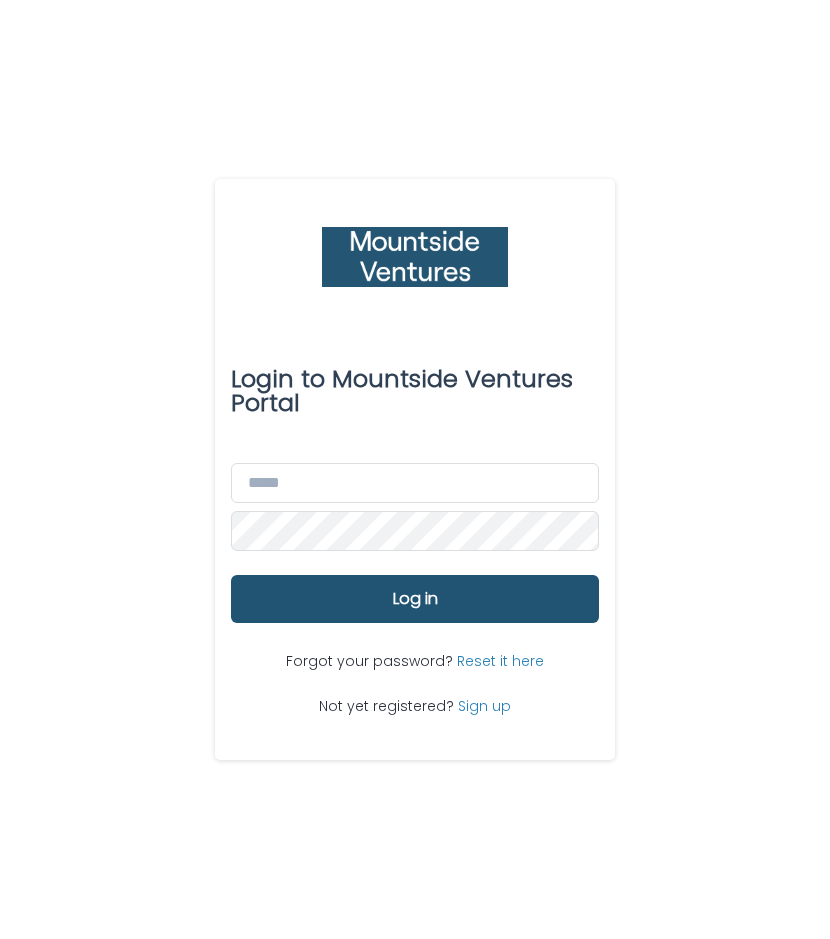 scroll, scrollTop: 0, scrollLeft: 0, axis: both 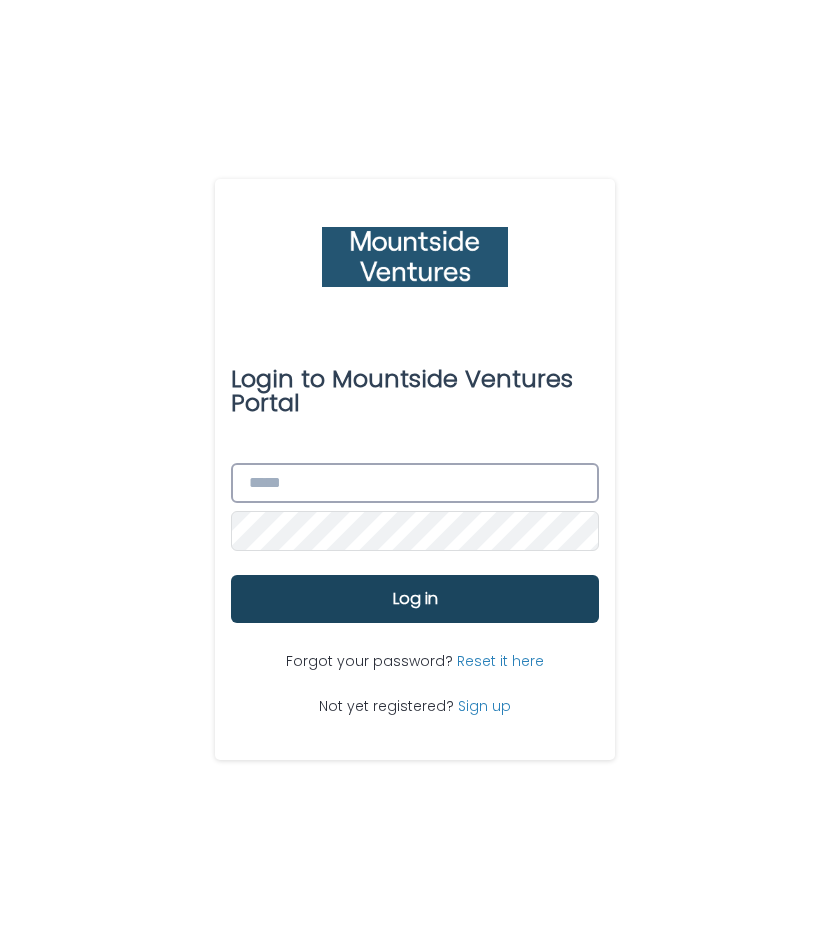 type on "**********" 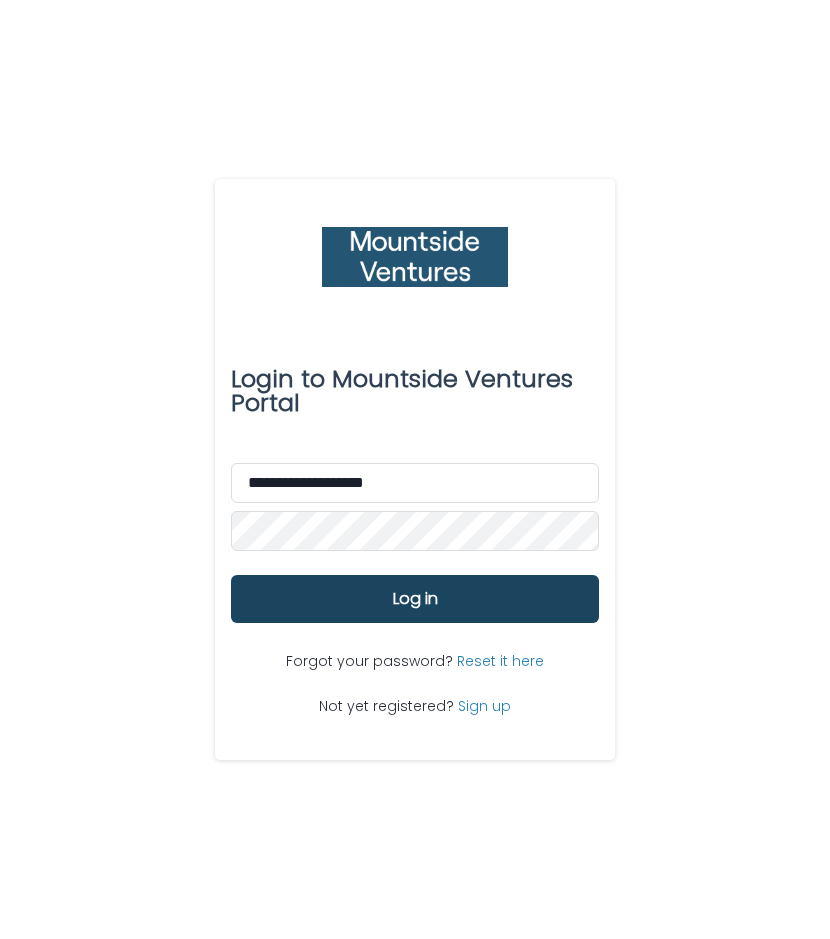 click on "Log in" at bounding box center [415, 599] 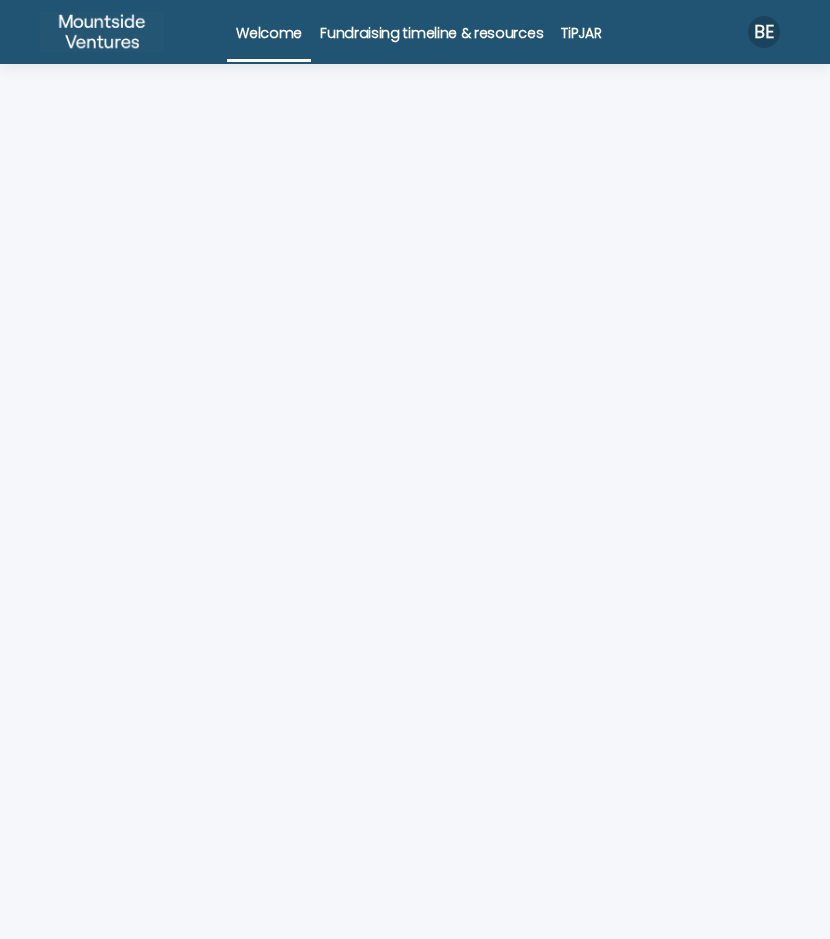 scroll, scrollTop: 0, scrollLeft: 0, axis: both 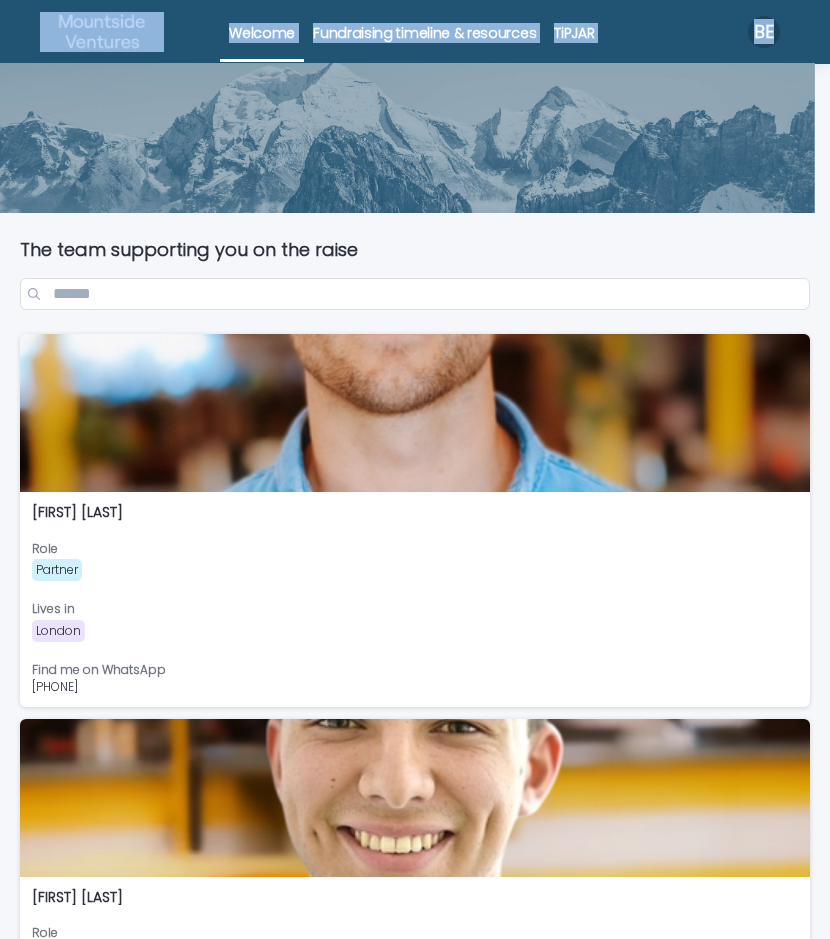 click at bounding box center [407, 138] 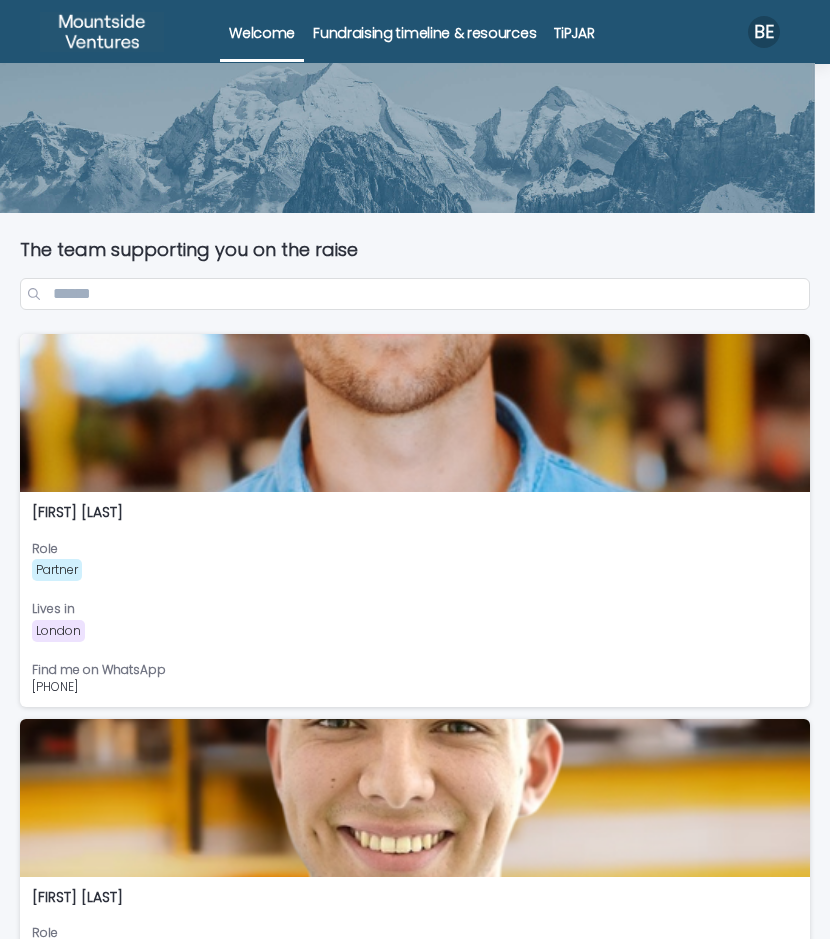 click on "TiPJAR" at bounding box center [574, 31] 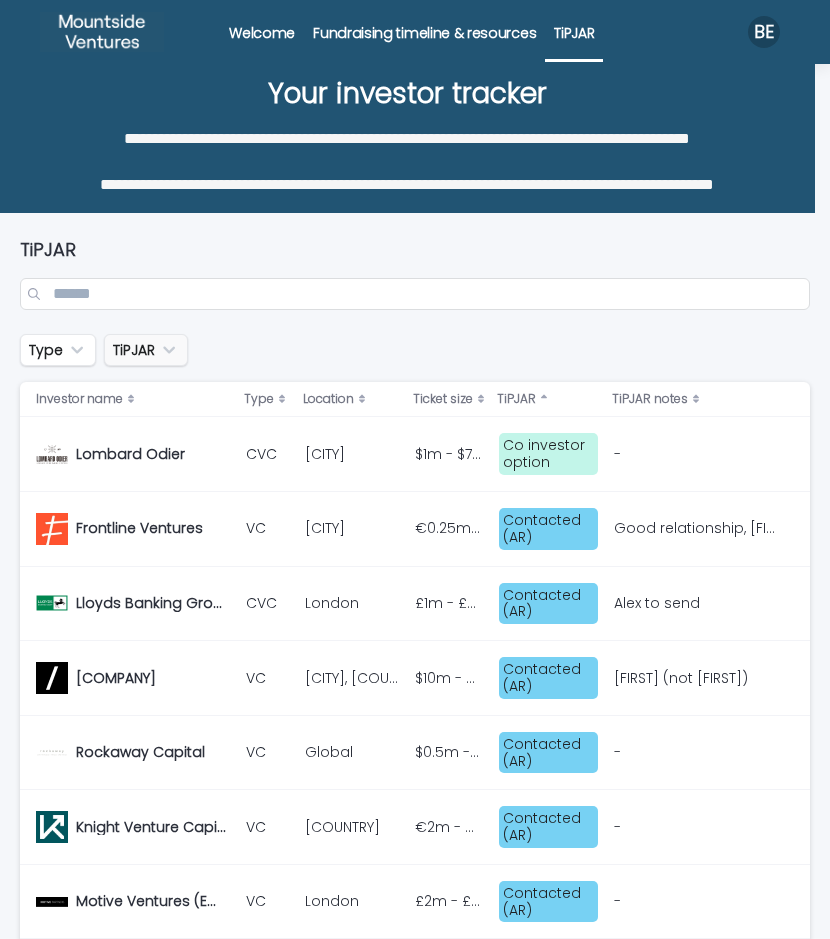 click 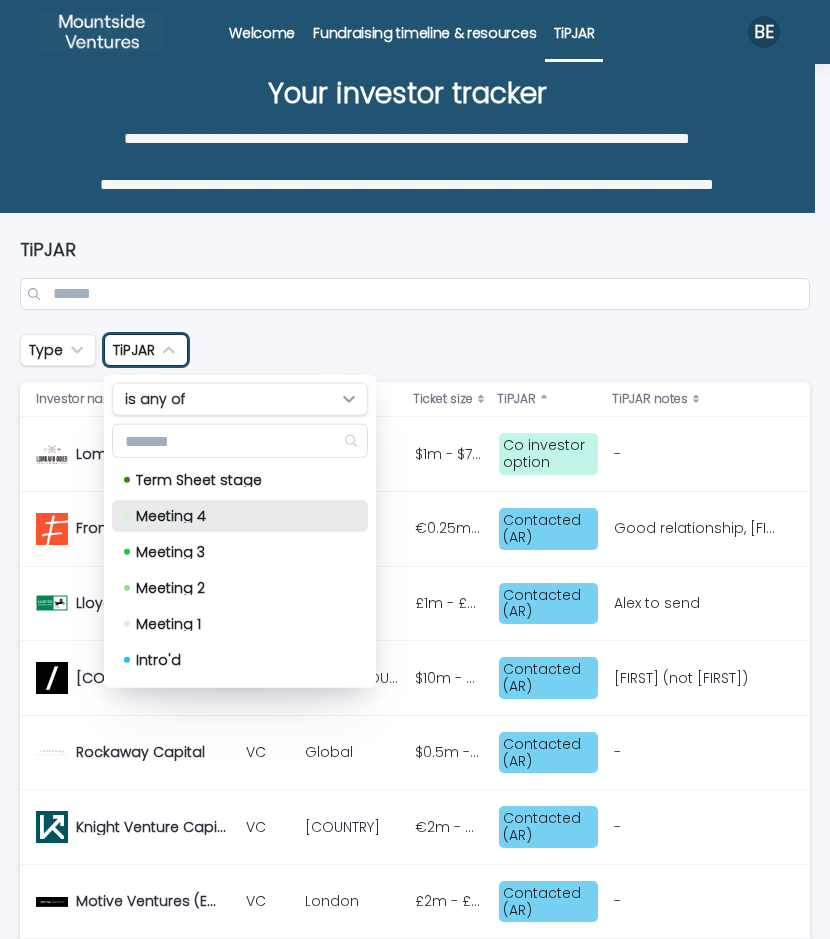 click on "Meeting 4" at bounding box center (236, 516) 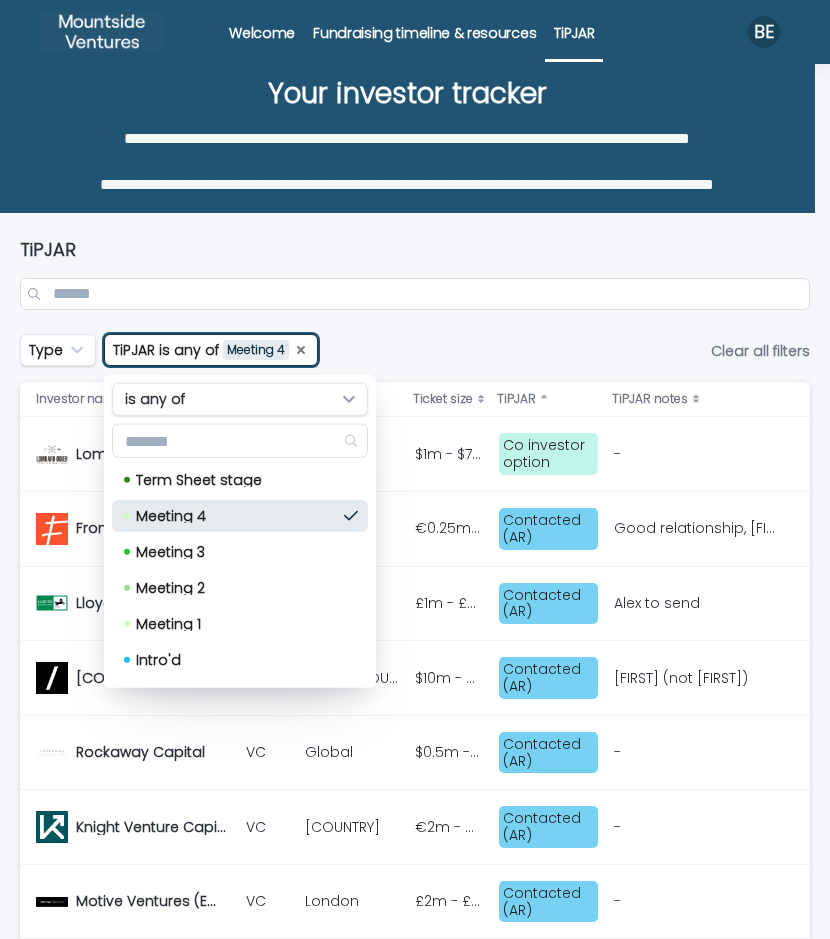 click 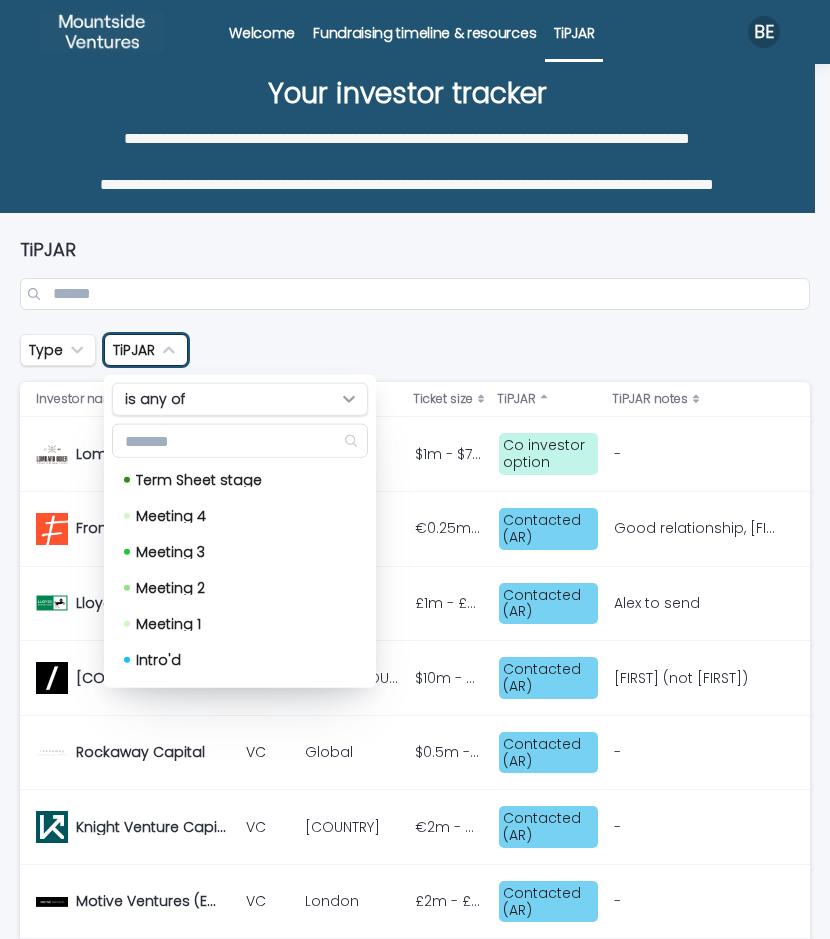 click on "TiPJAR" at bounding box center (146, 350) 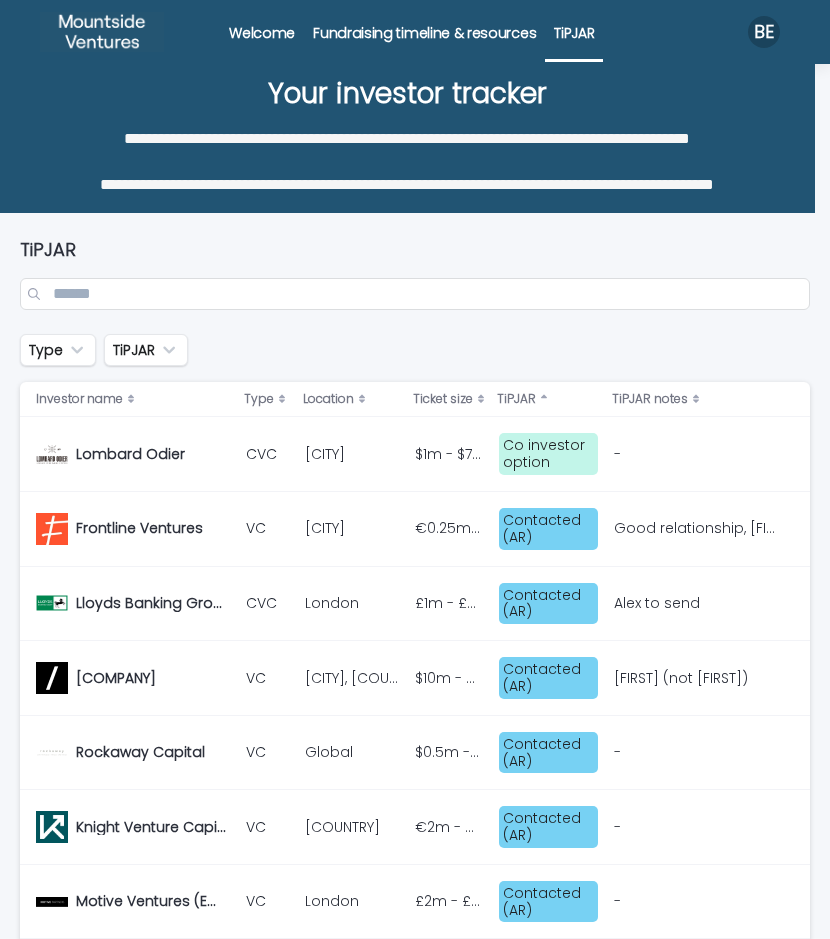 click 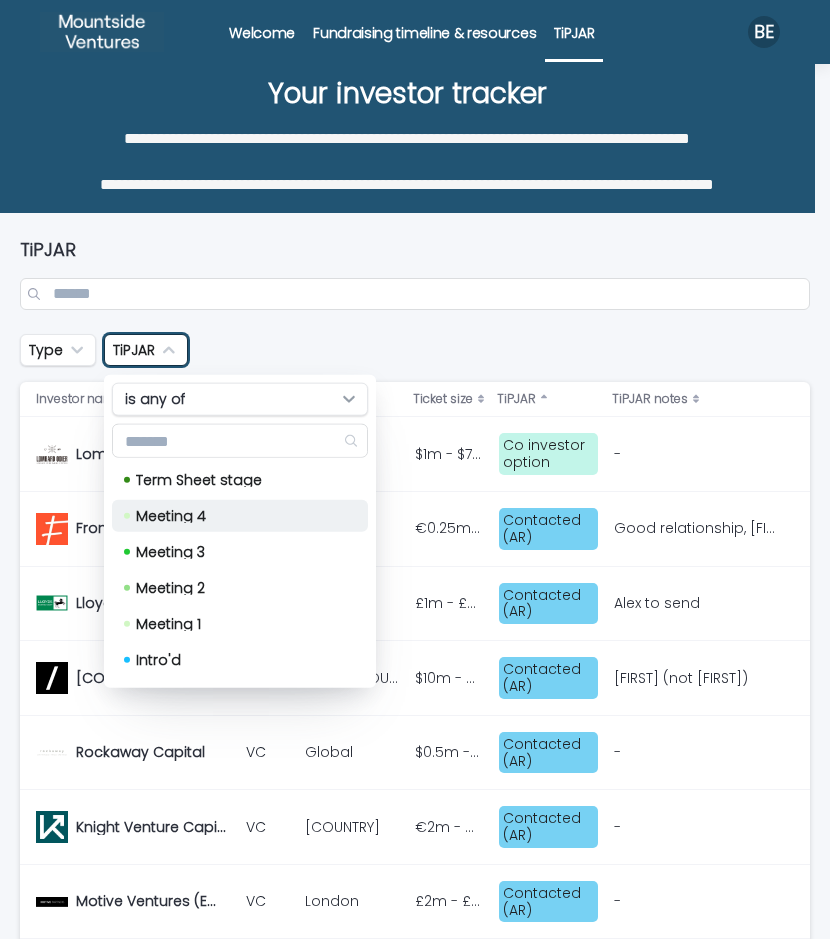 click on "Meeting 4" at bounding box center [240, 516] 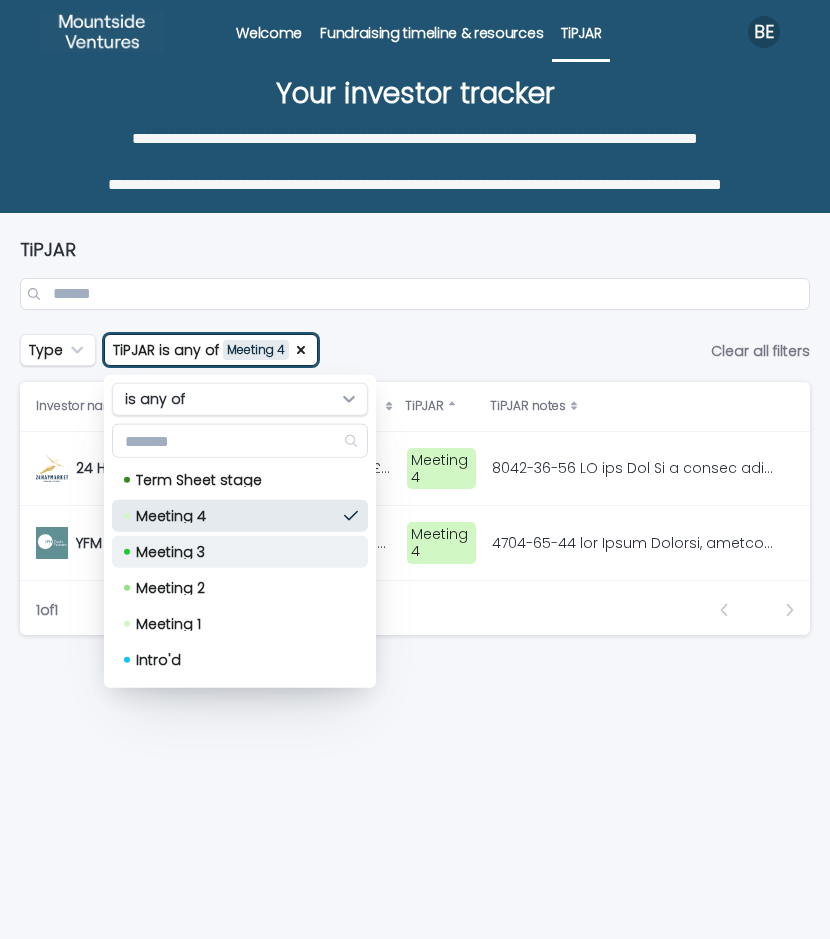 click on "Meeting 3" at bounding box center [236, 552] 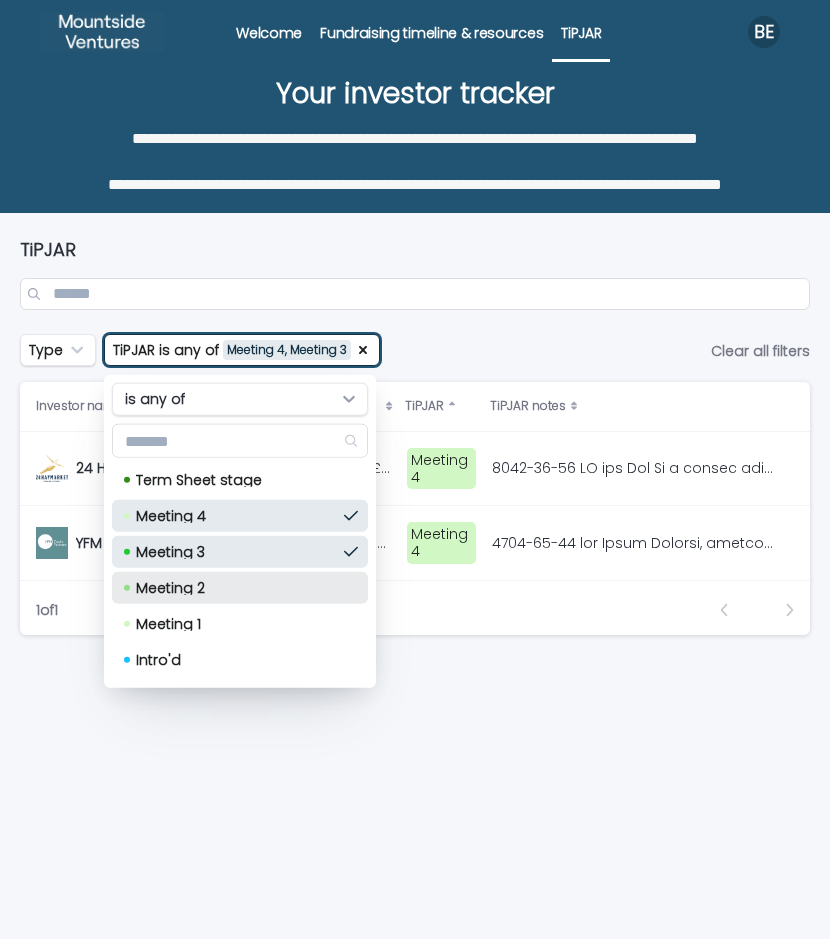 click on "Meeting 2" at bounding box center [240, 588] 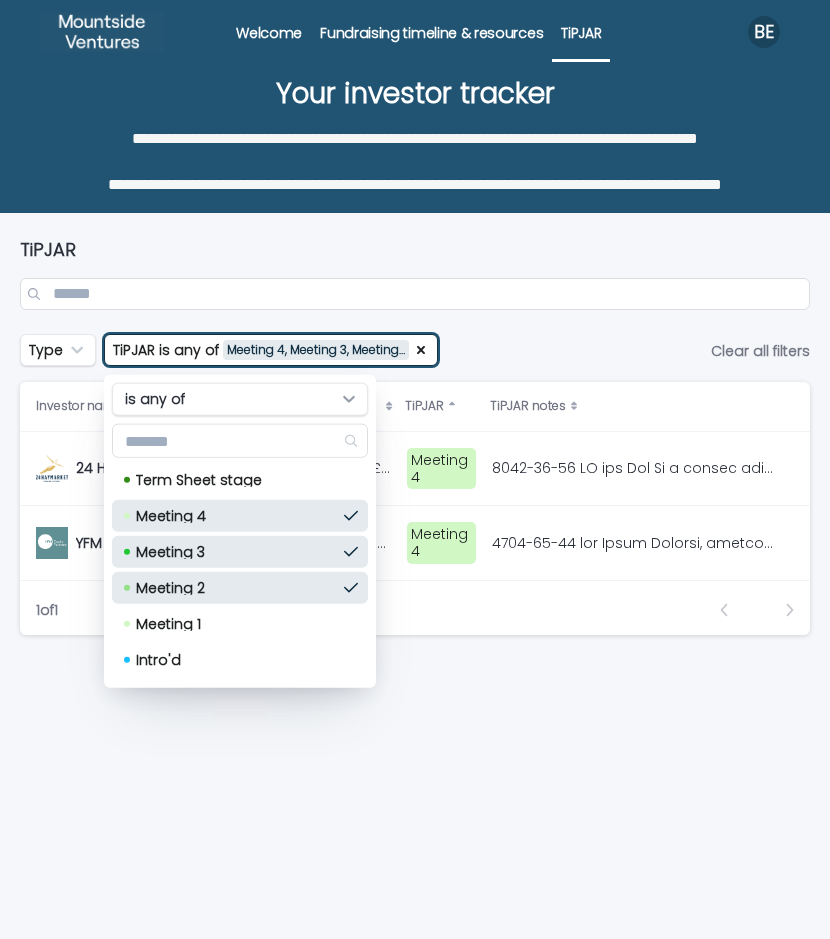 click on "Term Sheet stage Meeting 4 Meeting 3 Meeting 2 Meeting 1 Intro'd Contacted ([FIRST]) Contacted ([FIRST]) Contacted ([FIRST]) Contacted ([FIRST]) Contacted ([FIRST]) Co investor option To send To send - cold ([FIRST] only)  Research ([FIRST] only) Declined - next round Declined from deck Declined after meeting 1 Declined after meeting 2+ Declined (assumed) Do not contact Existing Investor N/A ([FIRST] only) Contacted ([FIRST])" at bounding box center (240, 572) 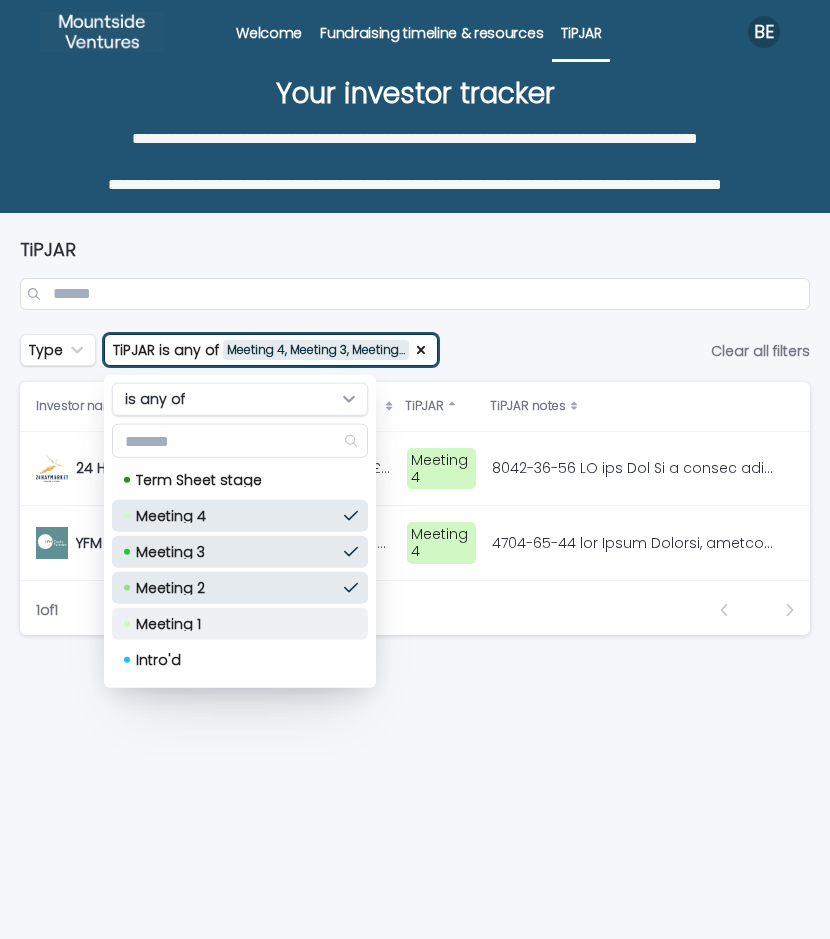 click on "Meeting 1" at bounding box center [240, 624] 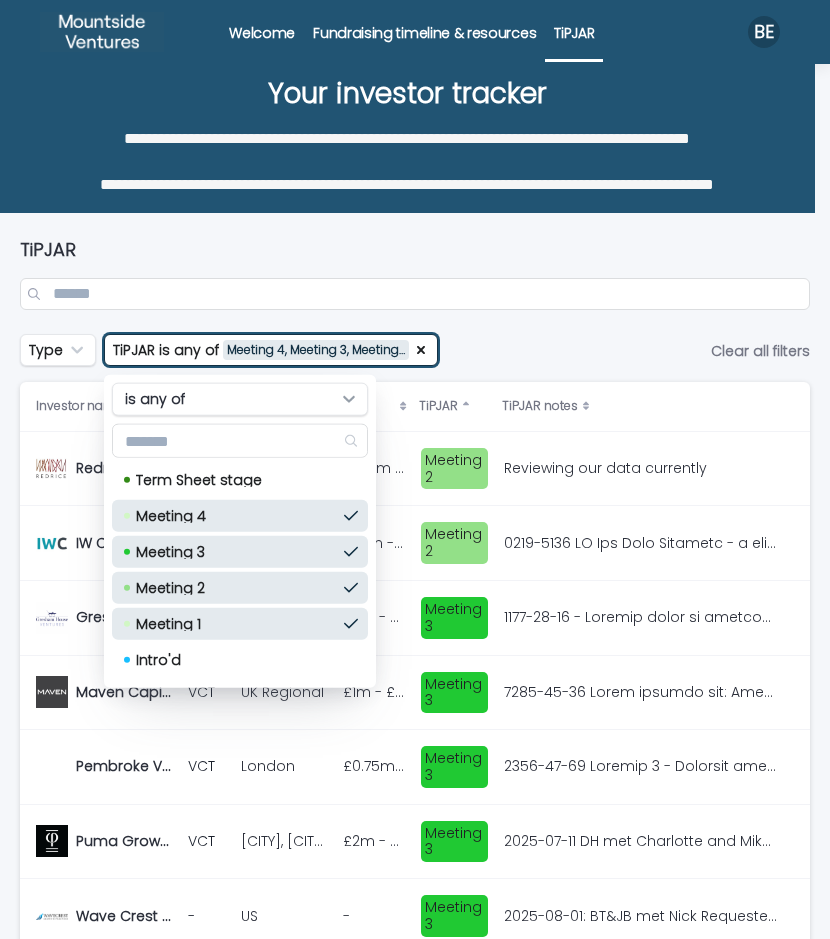 click on "TiPJAR" at bounding box center (415, 274) 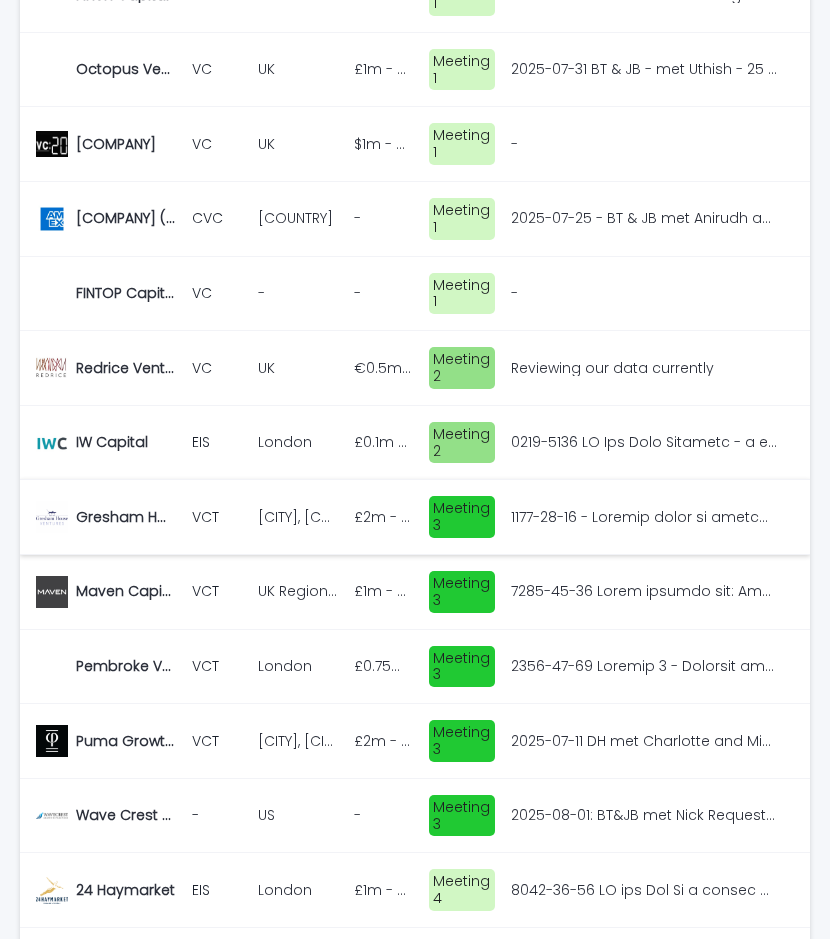 scroll, scrollTop: 1148, scrollLeft: 0, axis: vertical 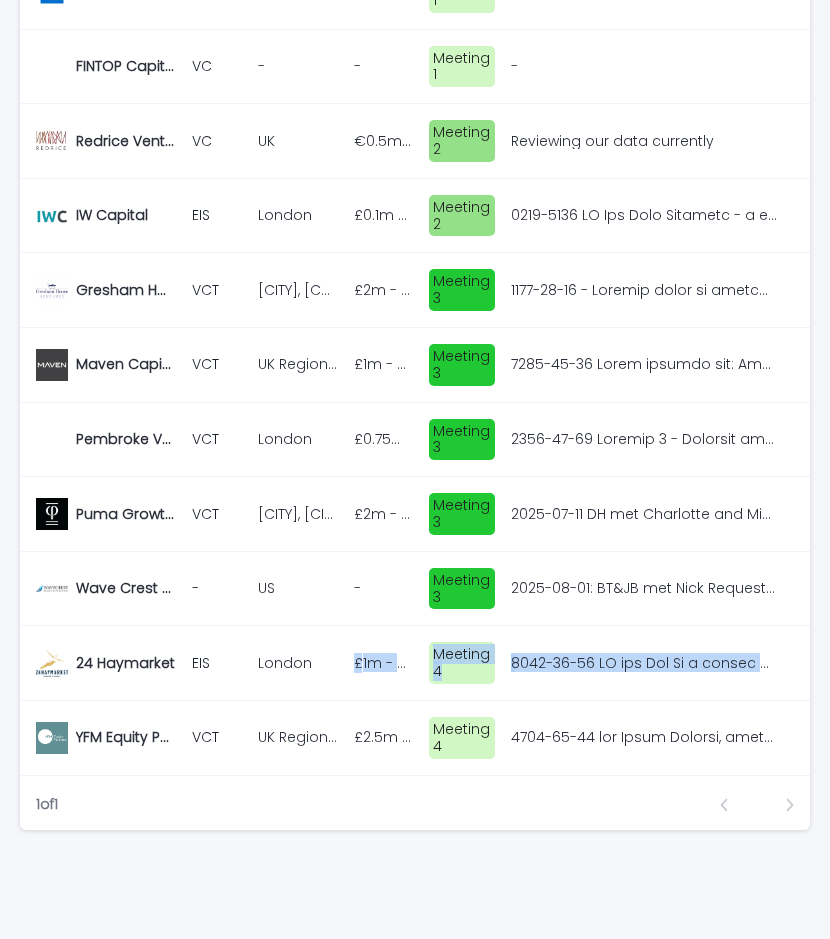 drag, startPoint x: 368, startPoint y: 647, endPoint x: 629, endPoint y: 670, distance: 262.01144 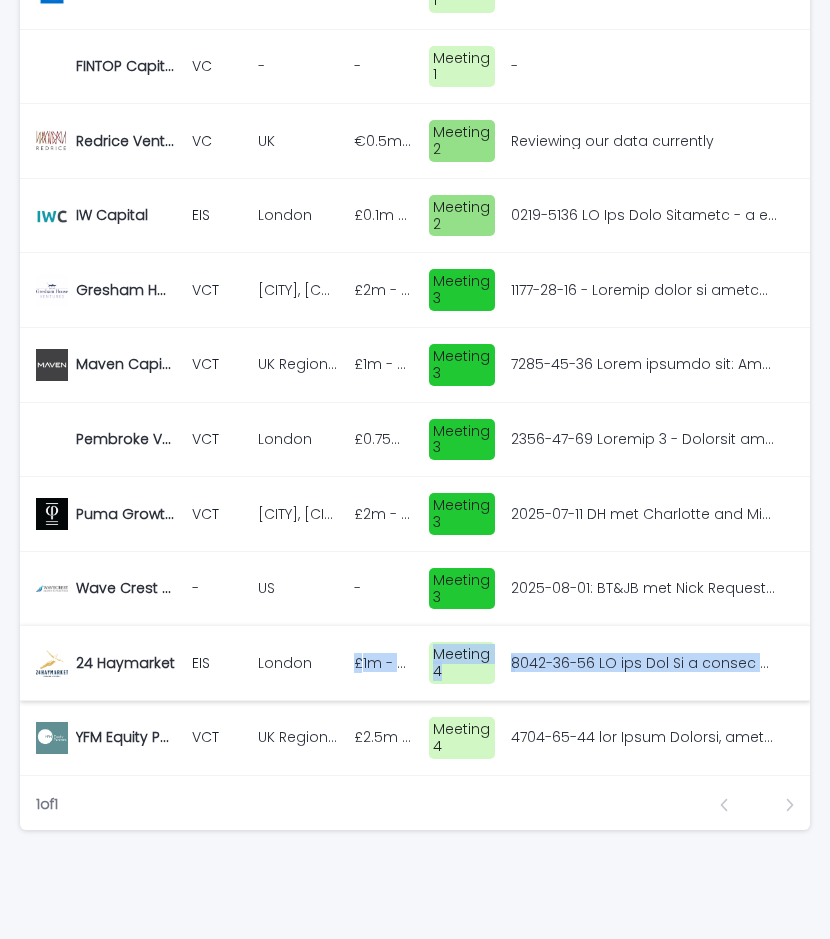 scroll, scrollTop: 0, scrollLeft: 0, axis: both 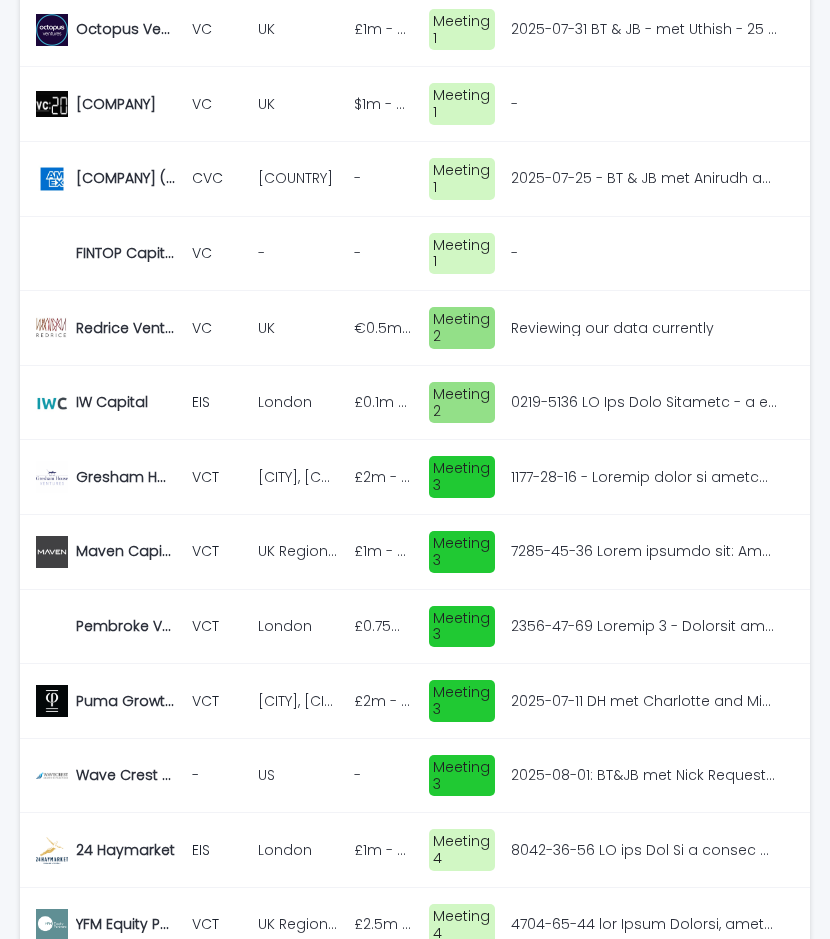 click at bounding box center [646, 475] 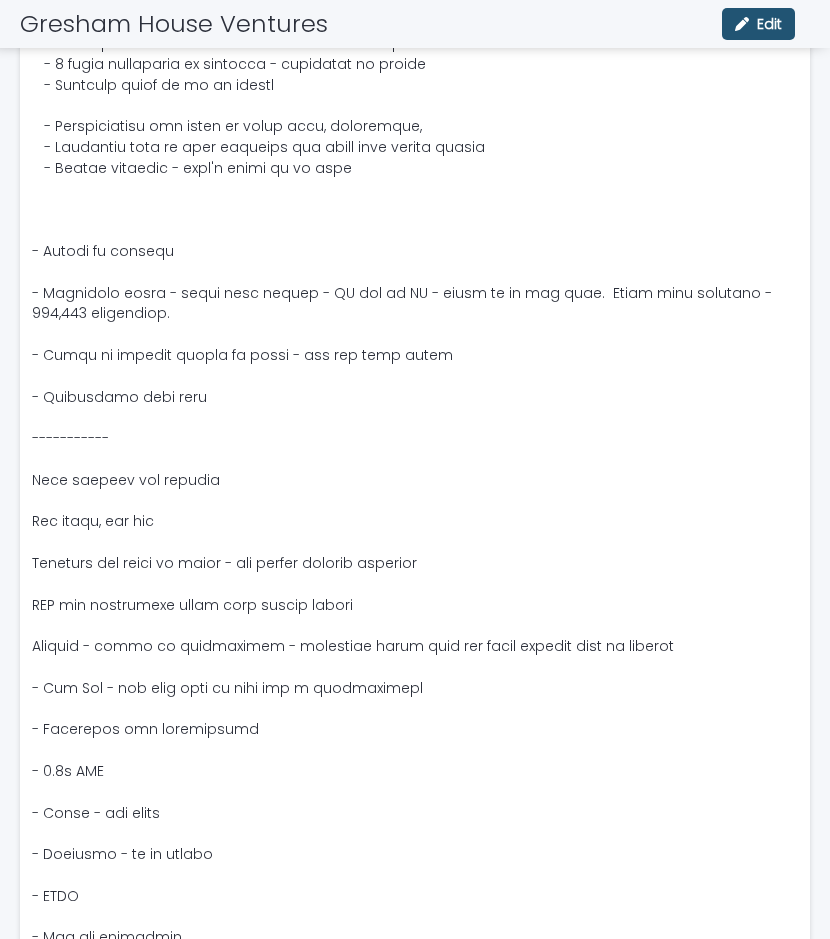 scroll, scrollTop: 729, scrollLeft: 0, axis: vertical 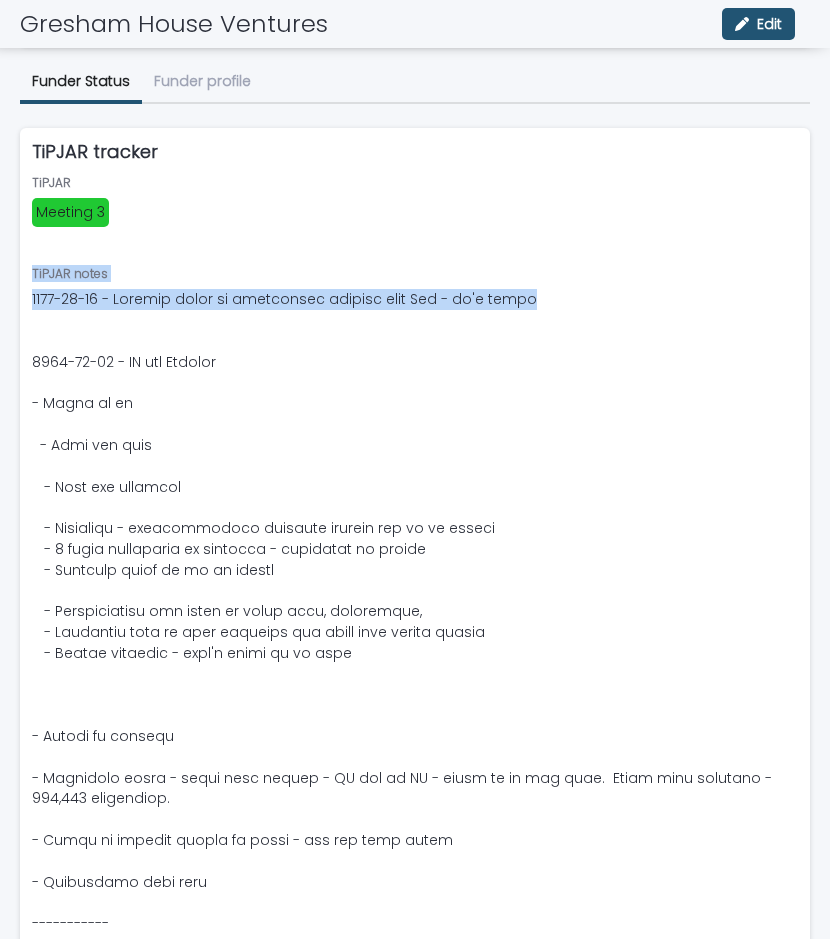 drag, startPoint x: 590, startPoint y: 287, endPoint x: 21, endPoint y: 274, distance: 569.1485 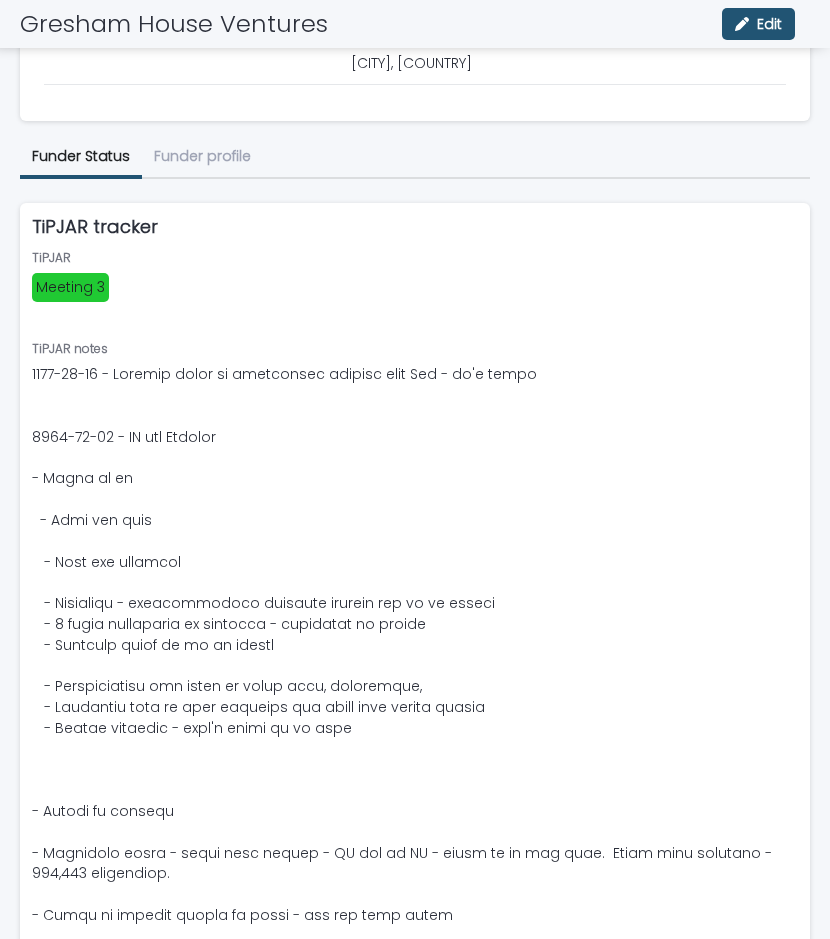 scroll, scrollTop: 655, scrollLeft: 0, axis: vertical 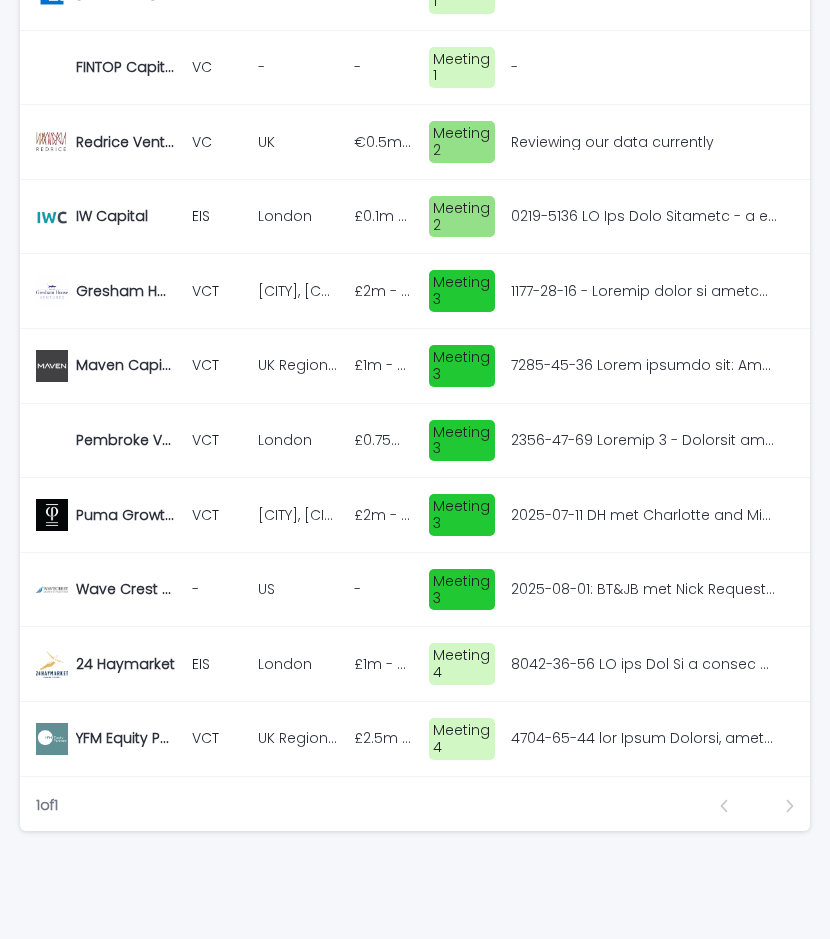 click on "[CITY], [CITY], [CITY] [CITY], [CITY], [CITY]" at bounding box center [298, 515] 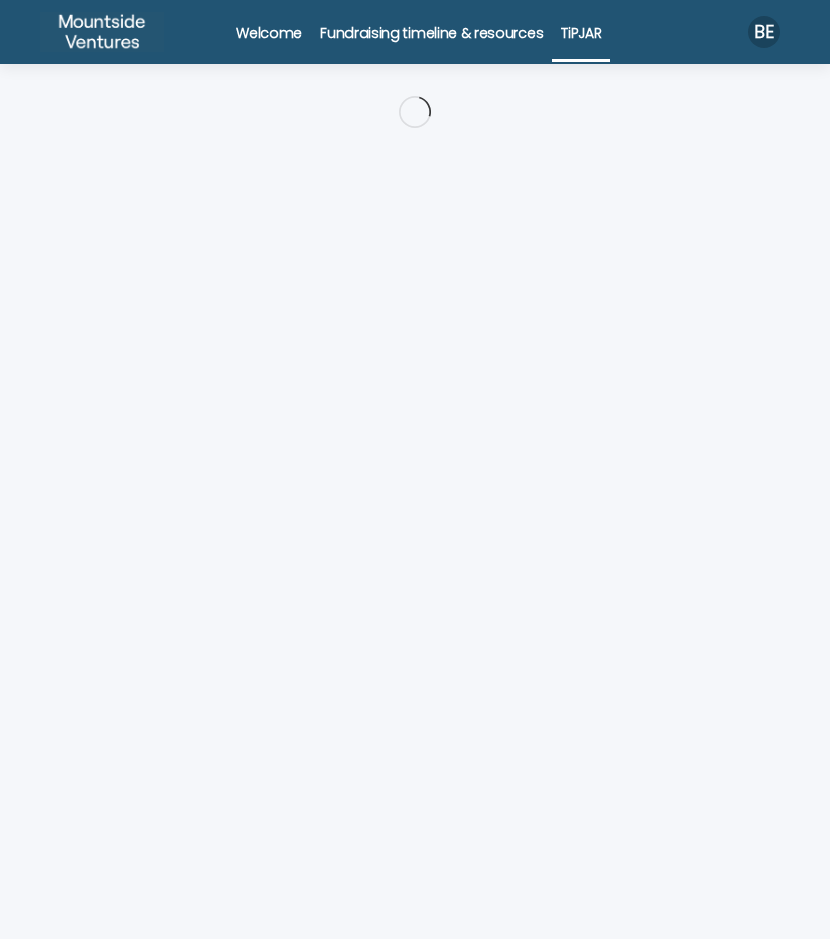 scroll, scrollTop: 0, scrollLeft: 0, axis: both 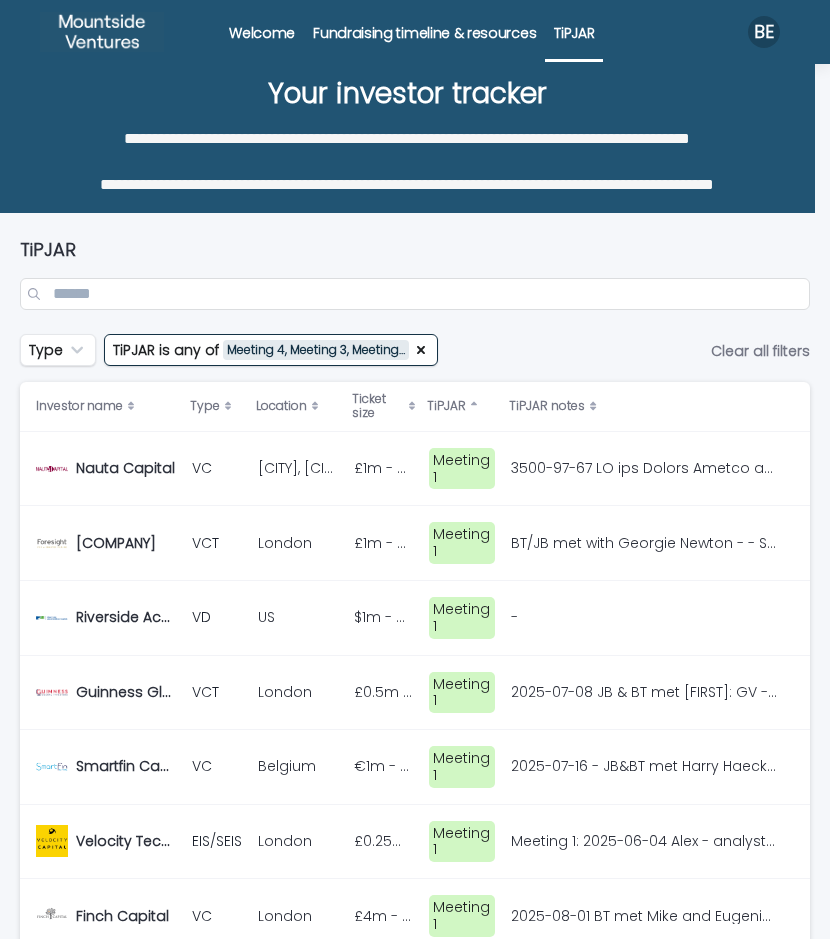 click on "[COMPANY] [COMPANY]  VC [CITY], [CITY], [CITY]  [CITY], [CITY], [CITY]  £1m - £5m £1m - £5m  Meeting 1   [COMPANY] [COMPANY]  VCT [CITY] [CITY]  £1m - £12m £1m - £12m  Meeting 1 BT/JB met with [FIRST] [FIRST] -
- Sits in growth team
- Intro across from [FIRST]
Good call - next steps data room
meeting on 25/7 BT/JB met with [FIRST] [FIRST] -
- Sits in growth team
- Intro across from [FIRST]
Good call - next steps data room
meeting on 25/7   [COMPANY] [COMPANY]  VCT [CITY] [CITY]  £0.5m - £5m £0.5m - £5m  Meeting 1   [COMPANY] [COMPANY]  VC [COUNTRY] [COUNTRY]  €1m - €25m €1m - €25m  Meeting 1" at bounding box center (415, 1154) 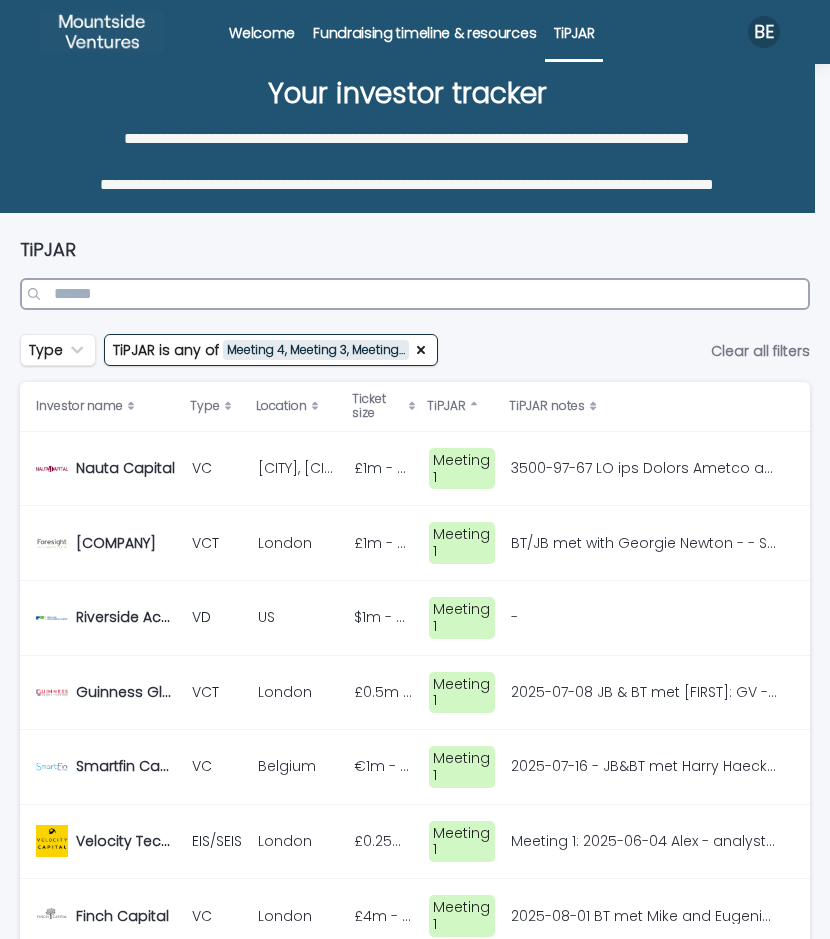 click at bounding box center [415, 294] 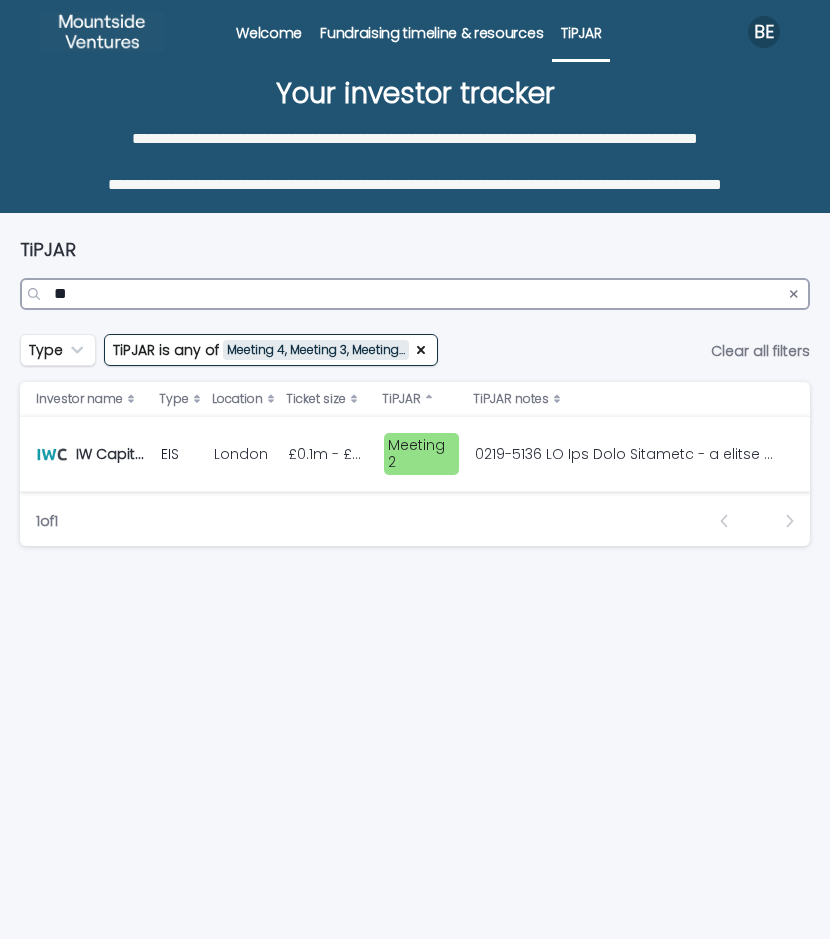 type on "**" 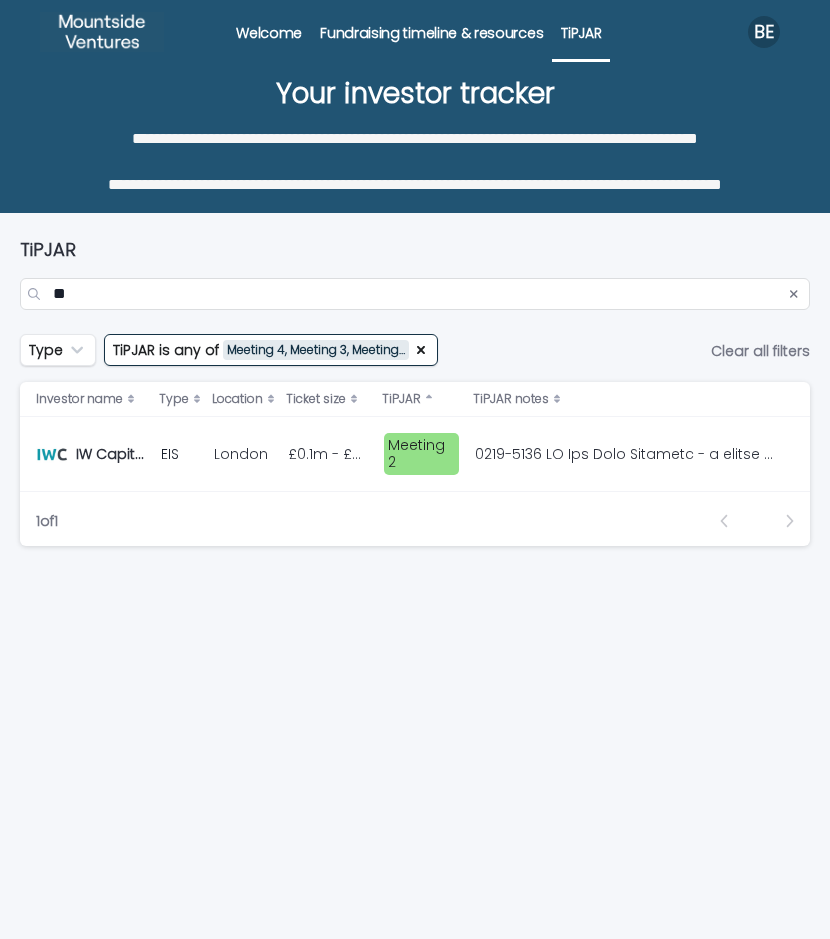 click on "[CITY] [CITY]" at bounding box center [243, 454] 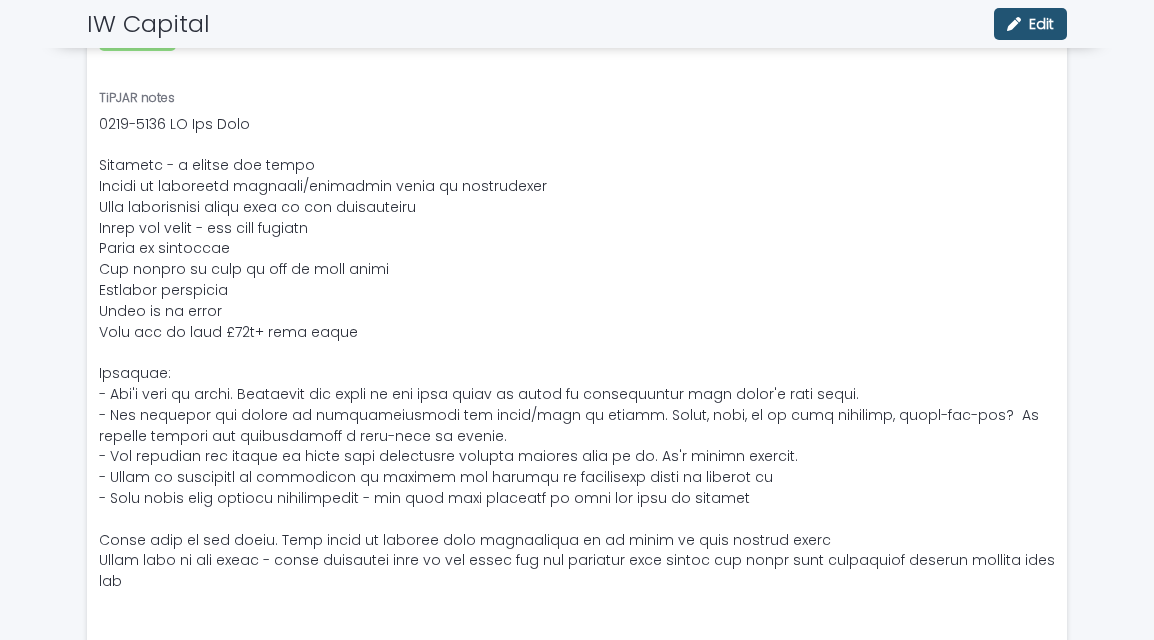 scroll, scrollTop: 402, scrollLeft: 0, axis: vertical 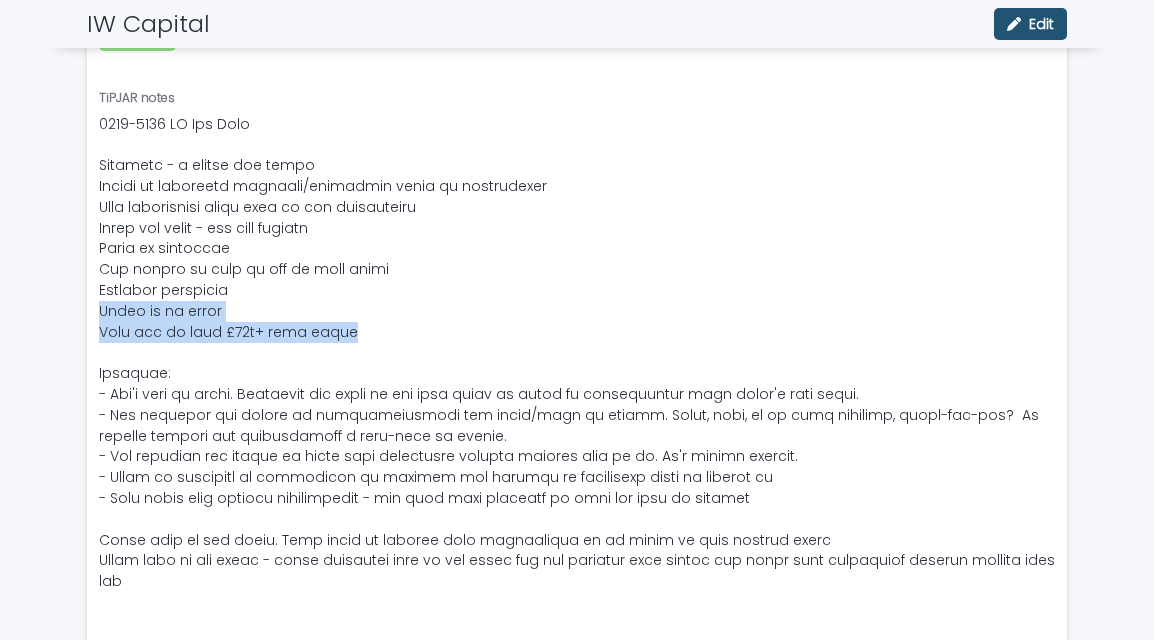 drag, startPoint x: 395, startPoint y: 327, endPoint x: 82, endPoint y: 301, distance: 314.078 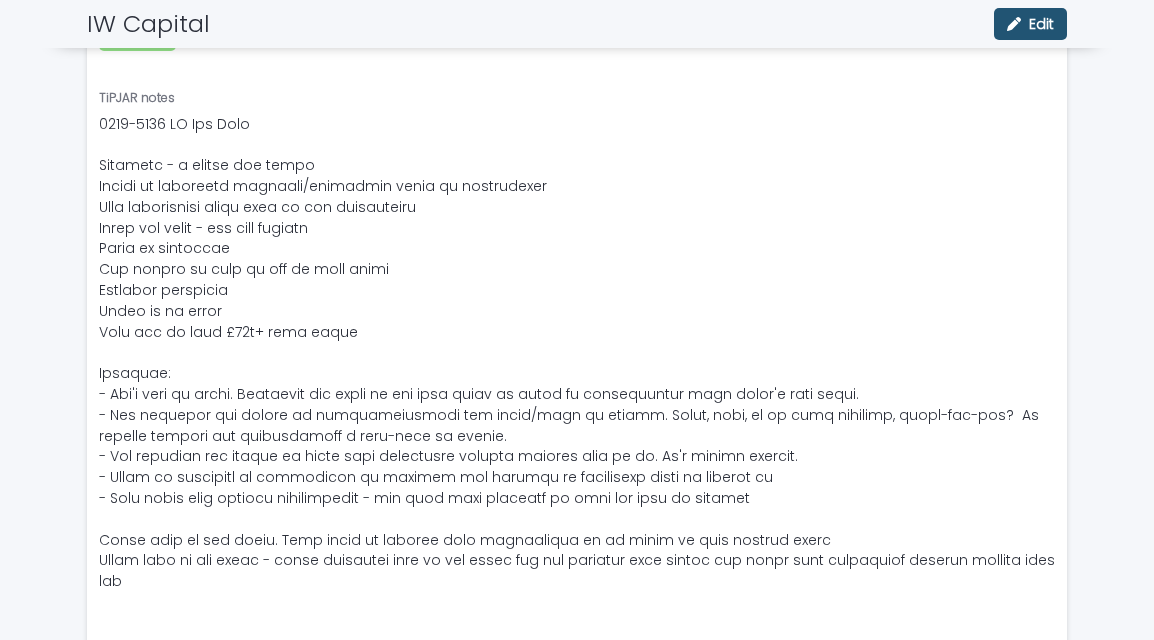 click at bounding box center [577, 498] 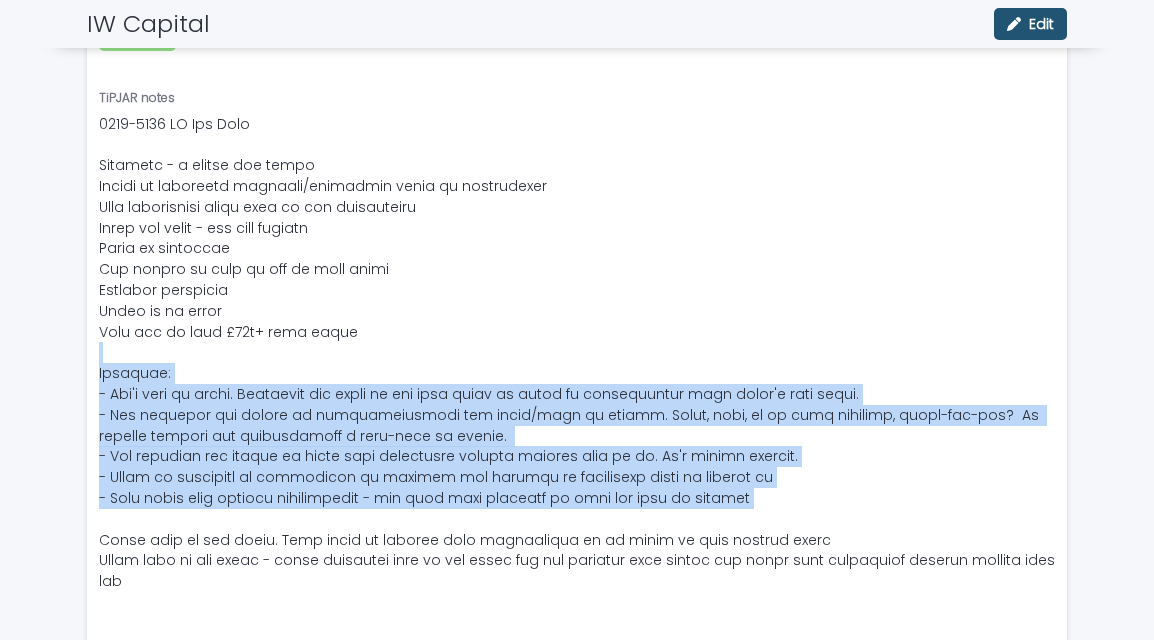 drag, startPoint x: 789, startPoint y: 508, endPoint x: 69, endPoint y: 361, distance: 734.853 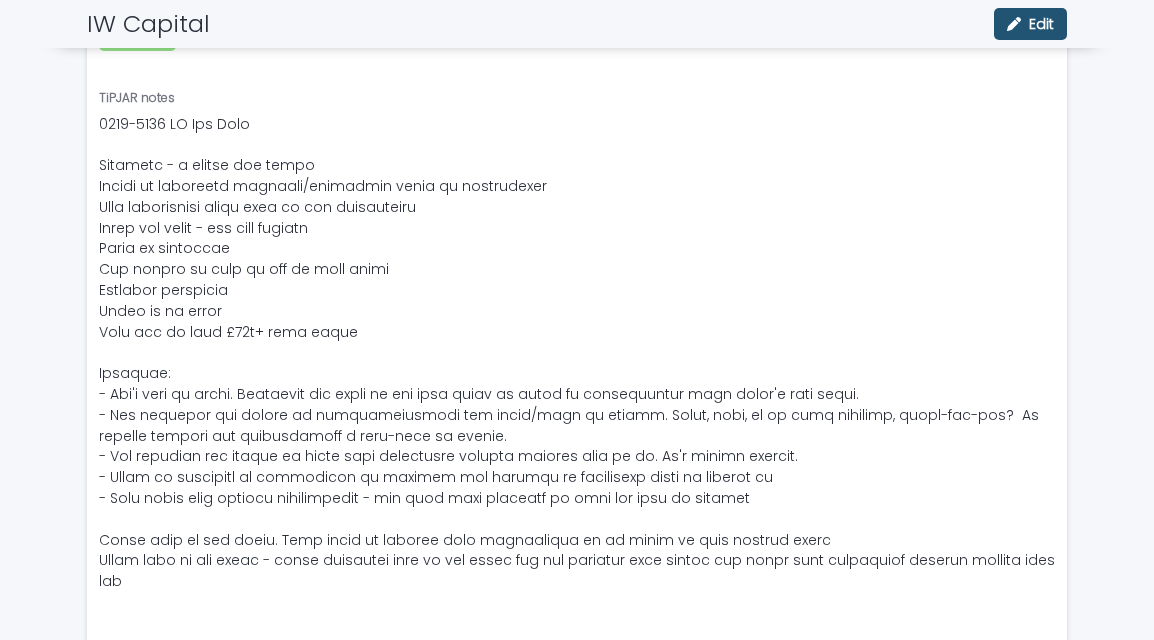 click at bounding box center (577, 498) 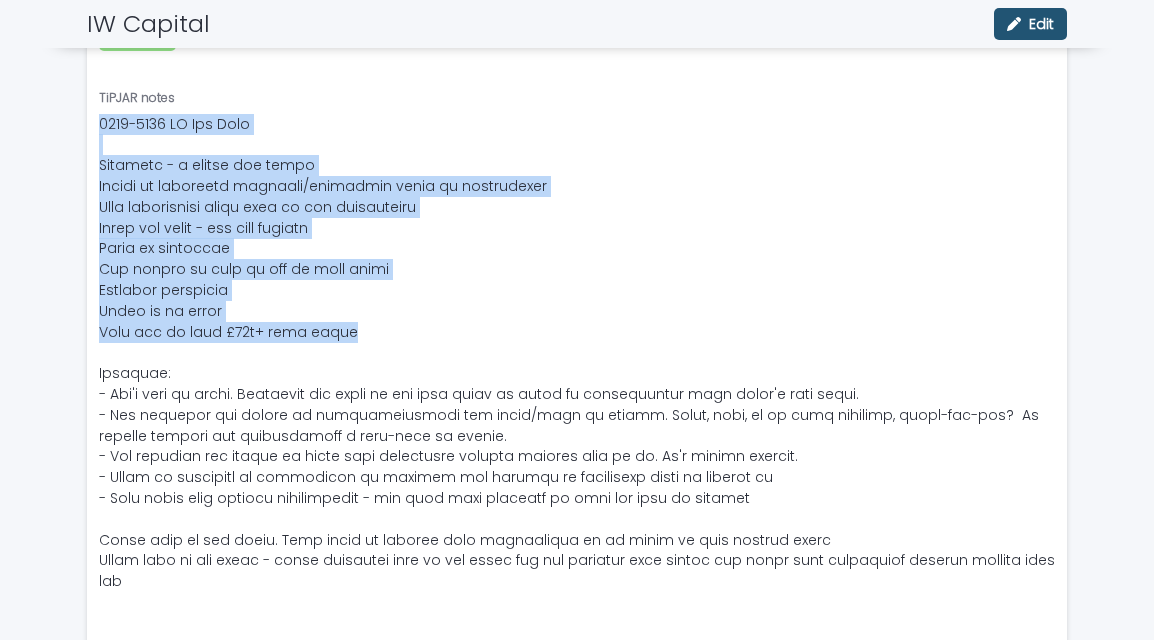 drag, startPoint x: 390, startPoint y: 331, endPoint x: 66, endPoint y: 114, distance: 389.95514 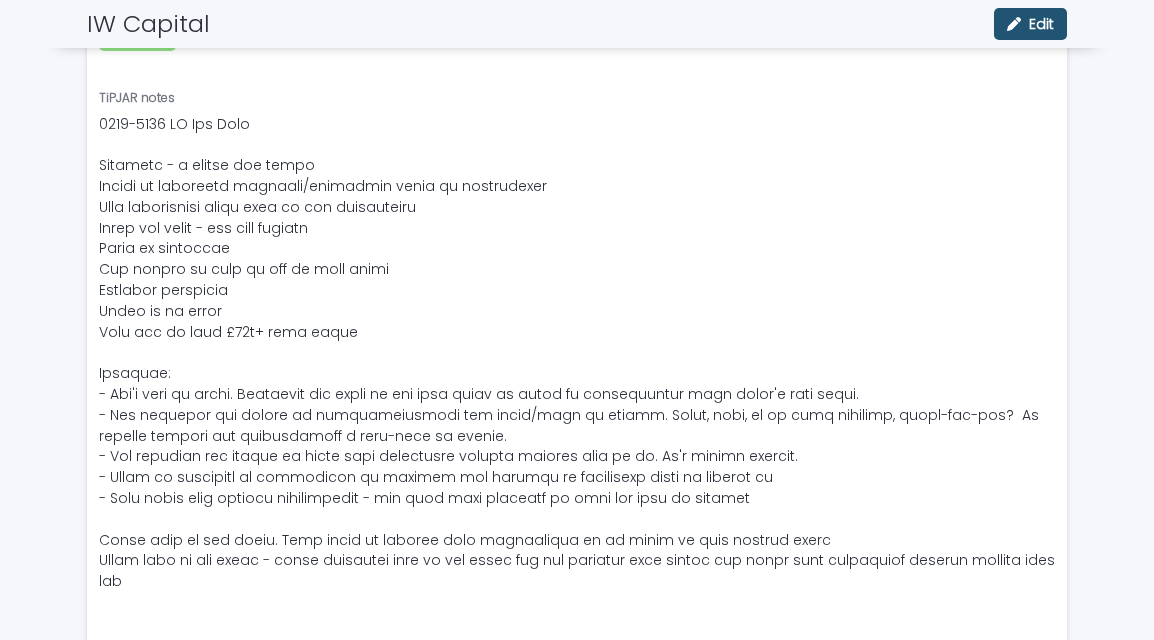 scroll, scrollTop: 0, scrollLeft: 0, axis: both 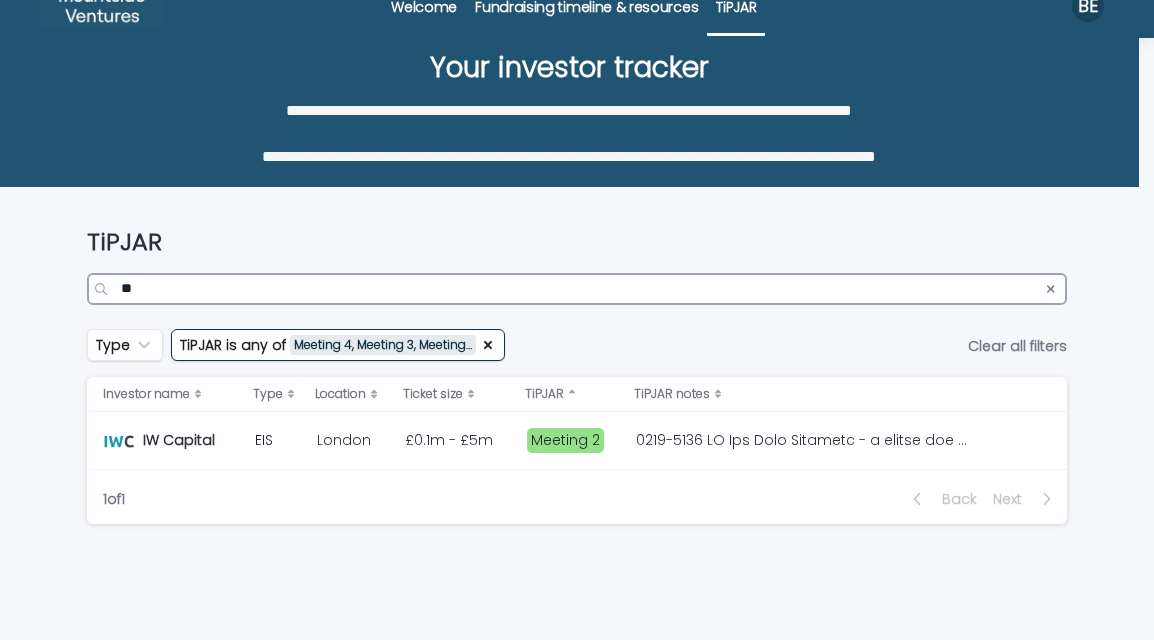 click on "**" at bounding box center [577, 289] 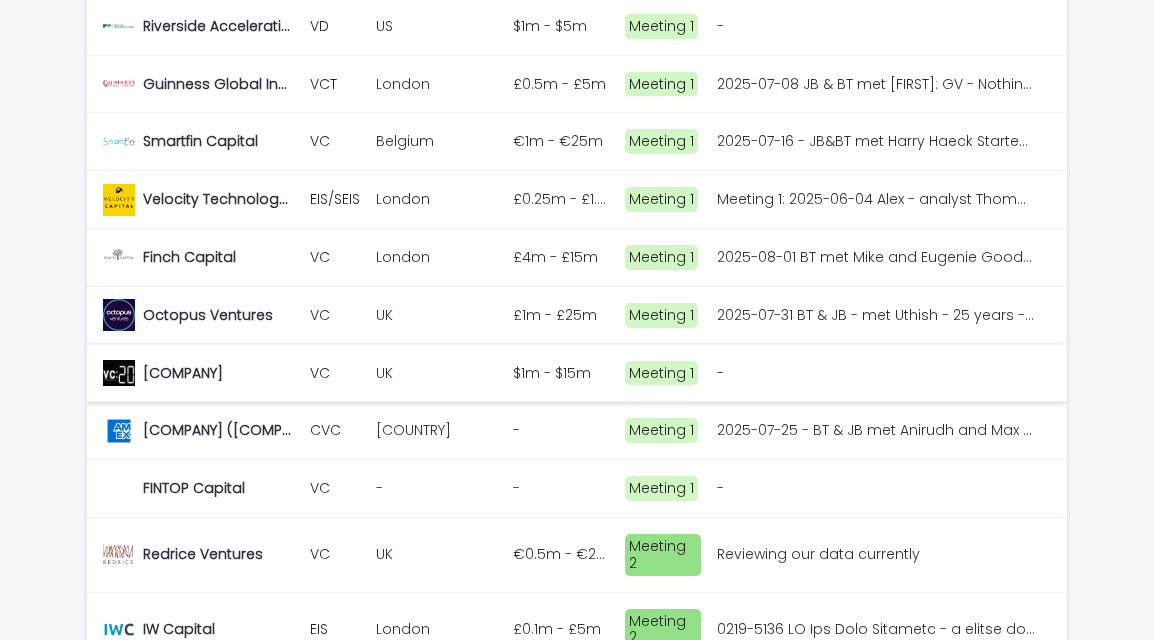 scroll, scrollTop: 865, scrollLeft: 0, axis: vertical 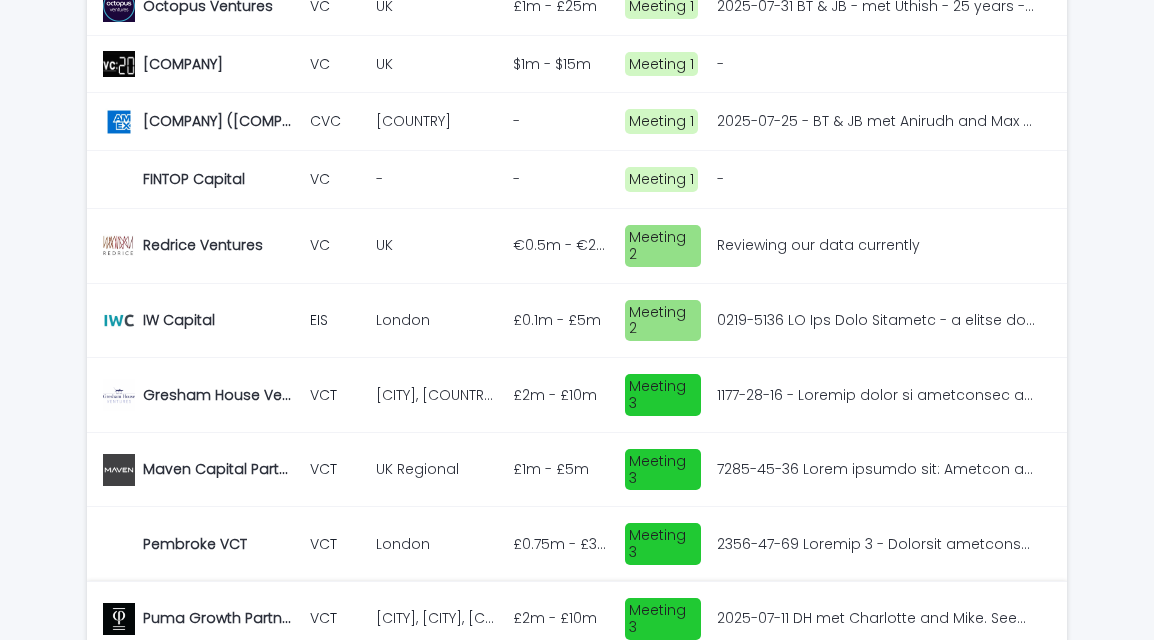 type 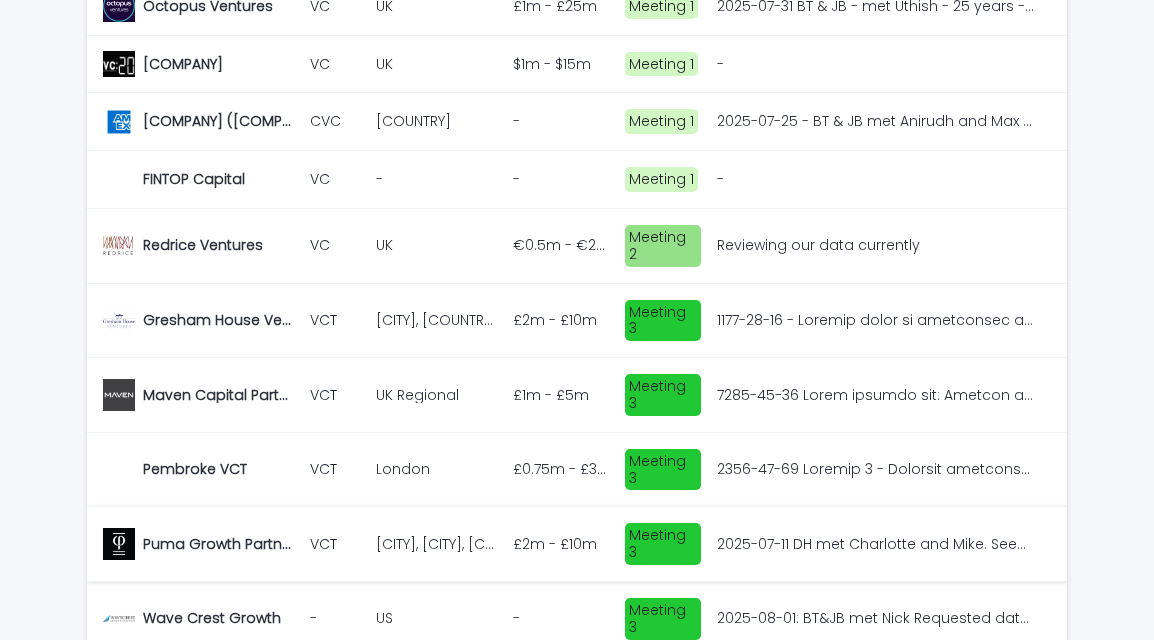 scroll, scrollTop: 828, scrollLeft: 0, axis: vertical 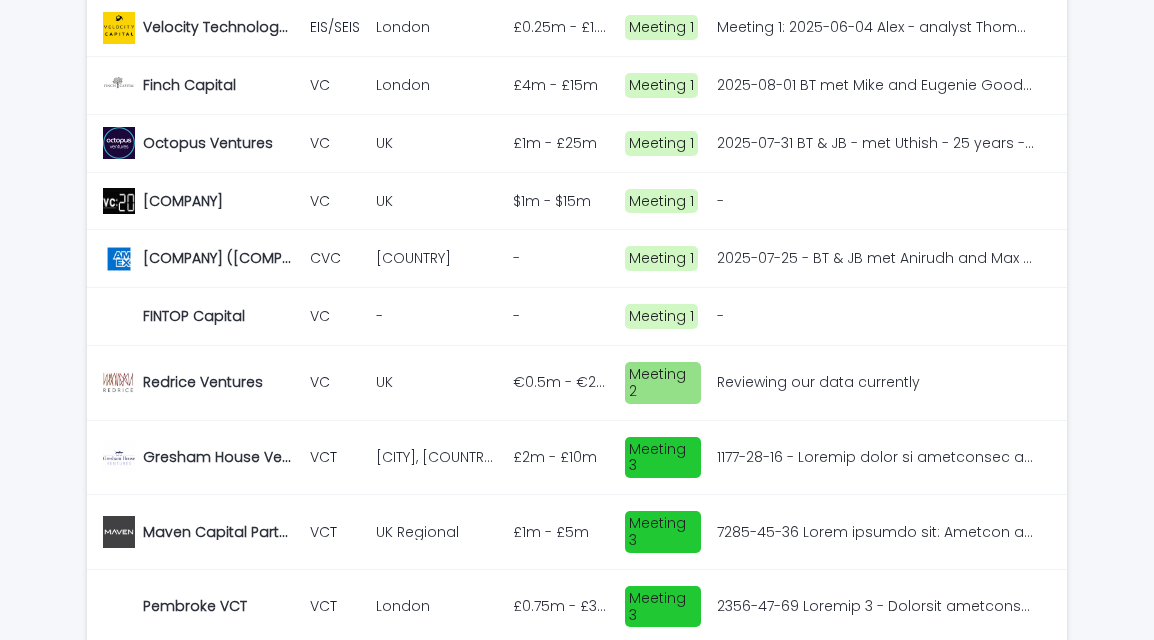 click at bounding box center [436, 382] 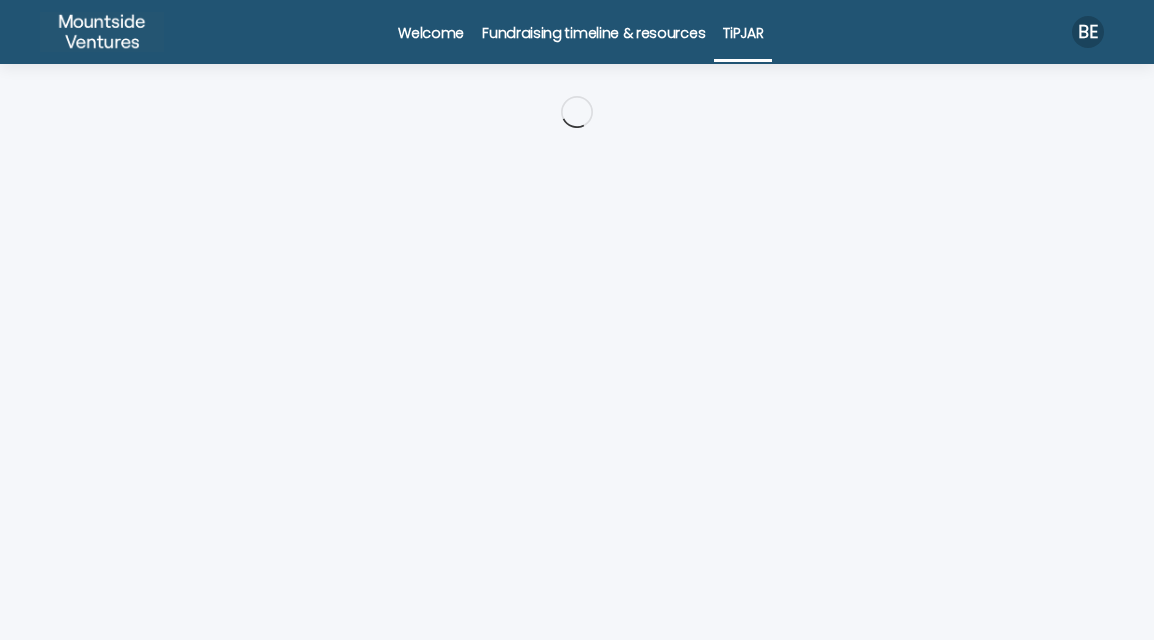 scroll, scrollTop: 0, scrollLeft: 0, axis: both 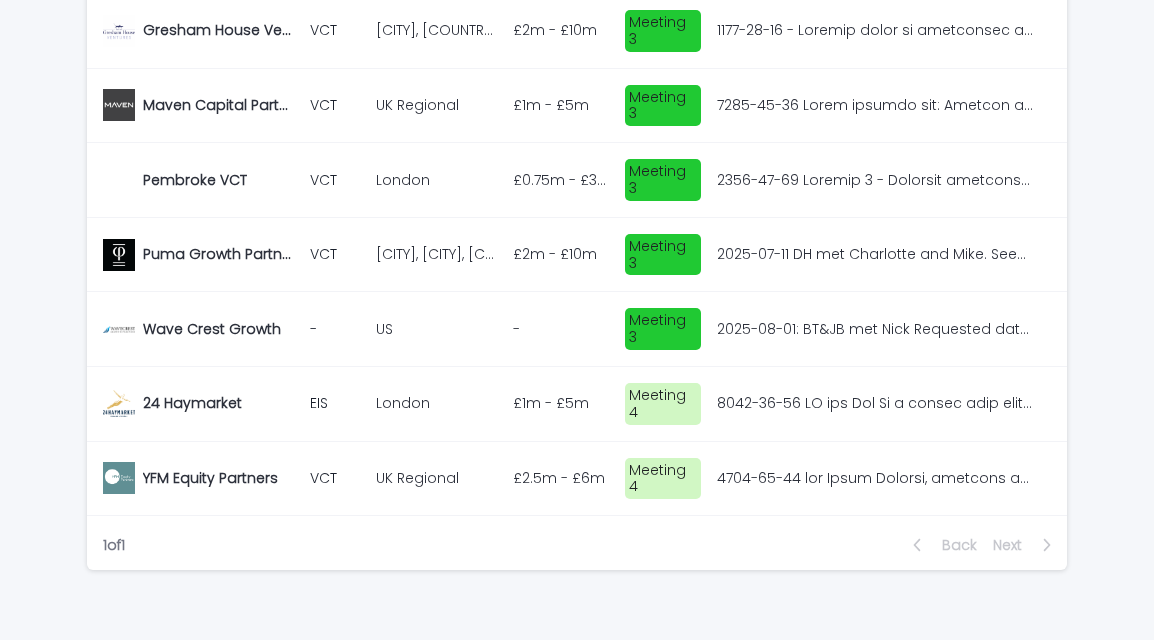 click on "[COMPANY] [COMPANY]  VC [CITY], [CITY], [CITY]  [CITY], [CITY], [CITY]  £1m - £5m £1m - £5m  Meeting 1   [COMPANY] [COMPANY]  VCT [CITY] [CITY]  £1m - £12m £1m - £12m  Meeting 1 BT/JB met with [FIRST] [FIRST] -
- Sits in growth team
- Intro across from [FIRST]
Good call - next steps data room
meeting on 25/7 BT/JB met with [FIRST] [FIRST] -
- Sits in growth team
- Intro across from [FIRST]
Good call - next steps data room
meeting on 25/7   [COMPANY] [COMPANY]  VCT [CITY] [CITY]  £0.5m - £5m £0.5m - £5m  Meeting 1   [COMPANY] [COMPANY]  VC [COUNTRY] [COUNTRY]  €1m - €25m €1m - €25m  Meeting 1   [COMPANY] [COMPANY]  EIS/SEIS [CITY] [CITY]" at bounding box center (577, -70) 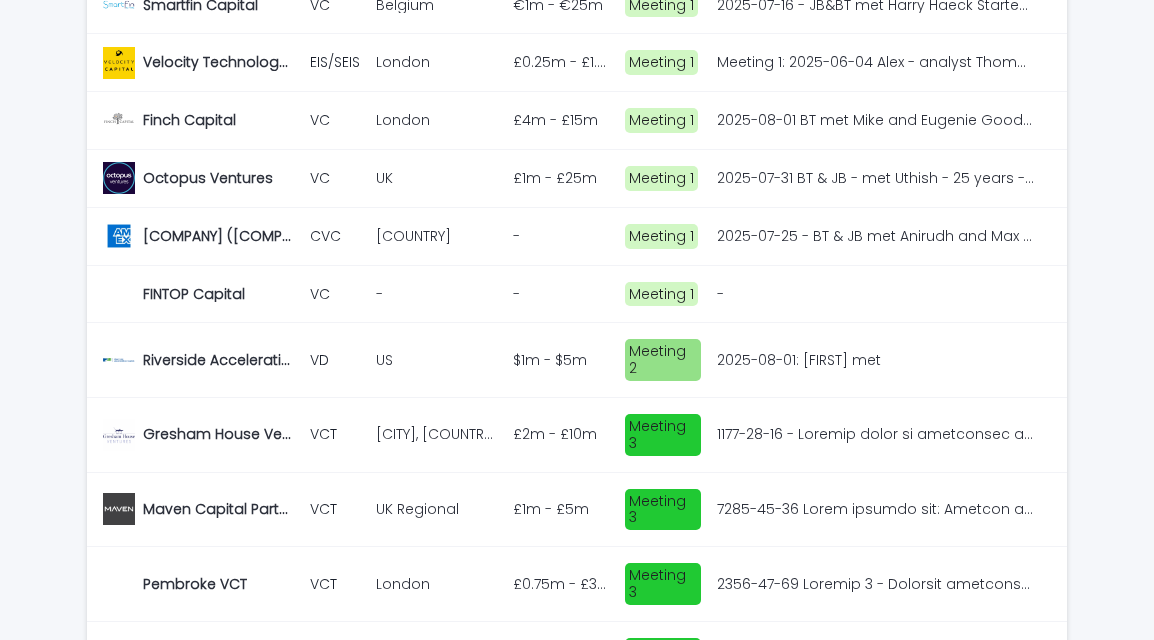 scroll, scrollTop: 638, scrollLeft: 0, axis: vertical 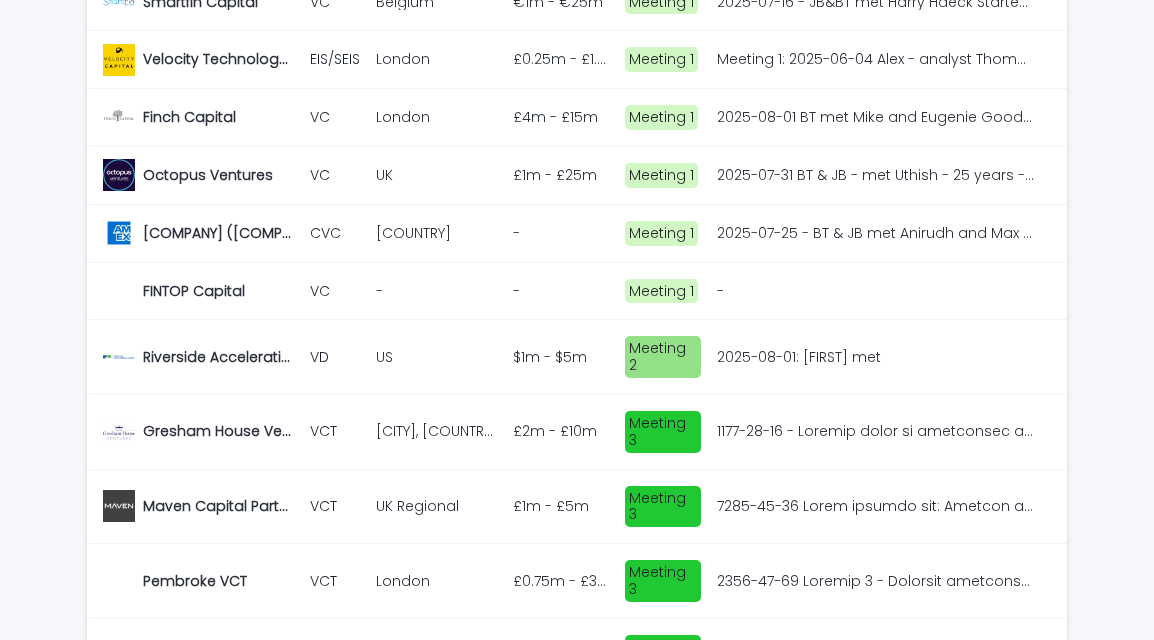 click on "CVC" at bounding box center (335, 233) 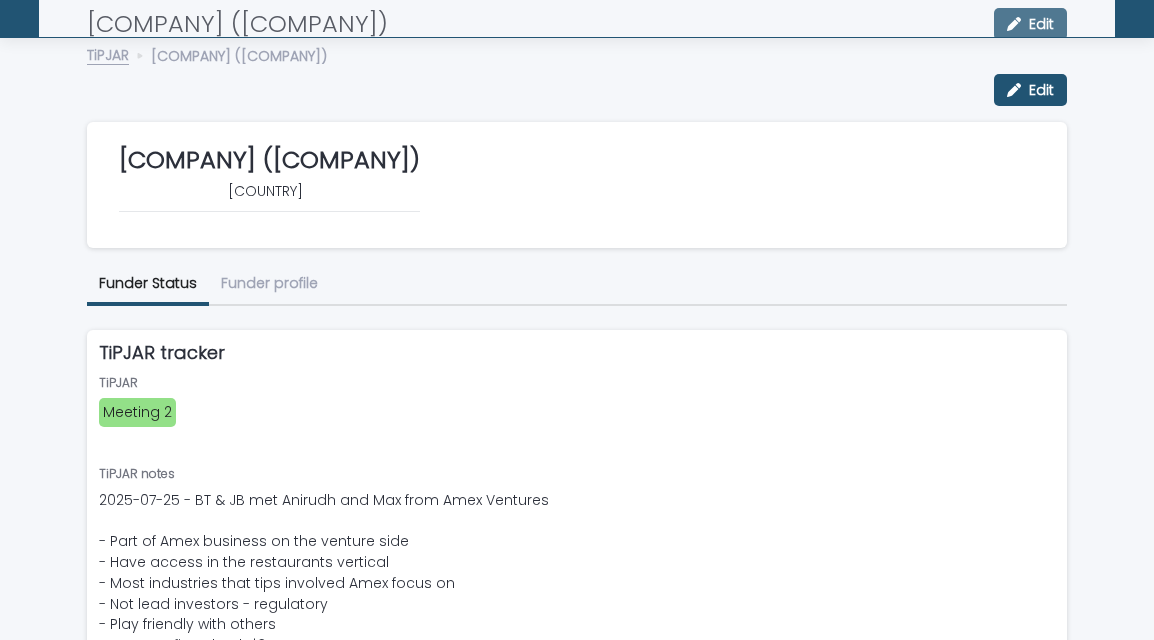scroll, scrollTop: 0, scrollLeft: 0, axis: both 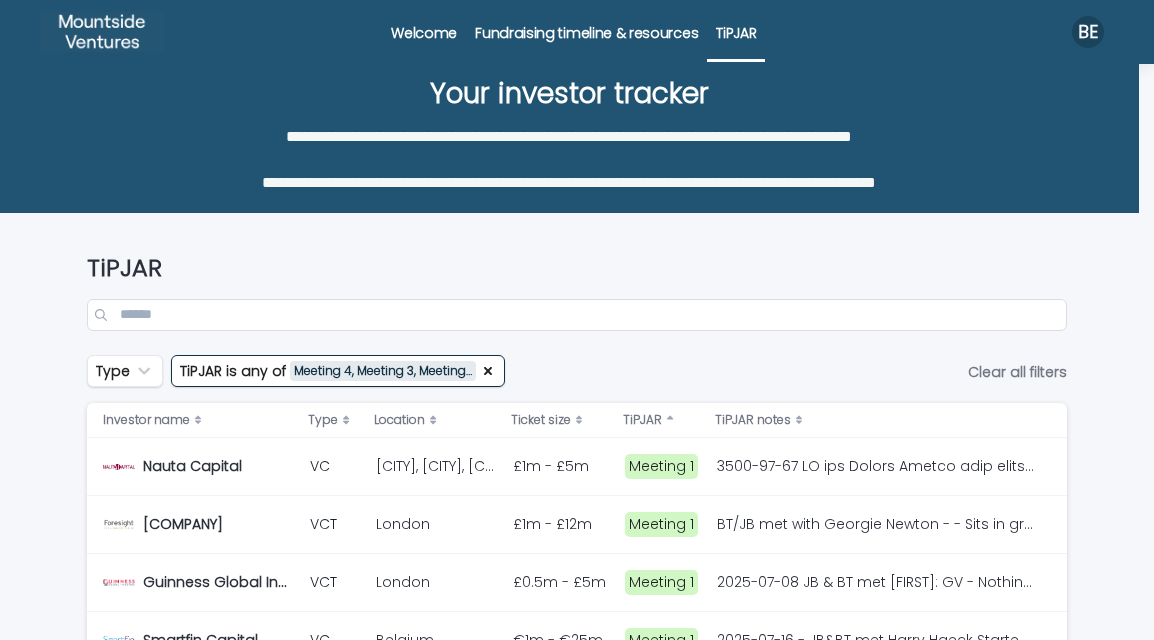 click on "[COMPANY] [COMPANY]  VC [CITY], [CITY], [CITY]  [CITY], [CITY], [CITY]  £1m - £5m £1m - £5m  Meeting 1   [COMPANY] [COMPANY]  VCT [CITY] [CITY]  £1m - £12m £1m - £12m  Meeting 1 BT/JB met with [FIRST] [FIRST] -
- Sits in growth team
- Intro across from [FIRST]
Good call - next steps data room
meeting on 25/7 BT/JB met with [FIRST] [FIRST] -
- Sits in growth team
- Intro across from [FIRST]
Good call - next steps data room
meeting on 25/7   [COMPANY] [COMPANY]  VCT [CITY] [CITY]  £0.5m - £5m £0.5m - £5m  Meeting 1   [COMPANY] [COMPANY]  VC [COUNTRY] [COUNTRY]  €1m - €25m €1m - €25m  Meeting 1   [COMPANY] [COMPANY]  EIS/SEIS [CITY] [CITY]" at bounding box center [577, 953] 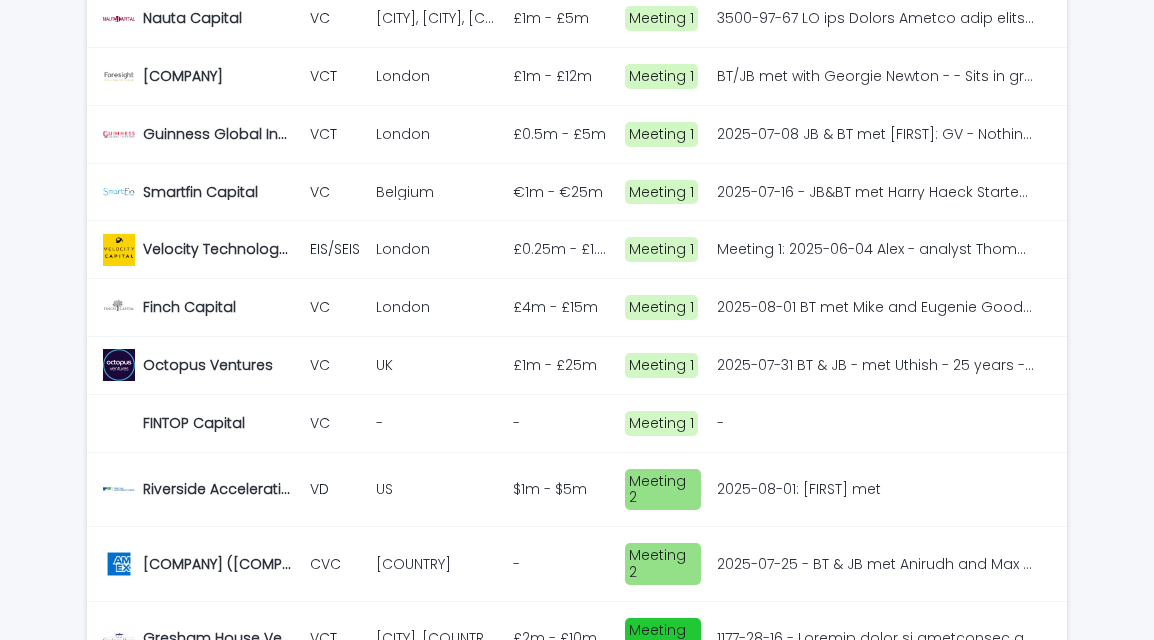 scroll, scrollTop: 433, scrollLeft: 0, axis: vertical 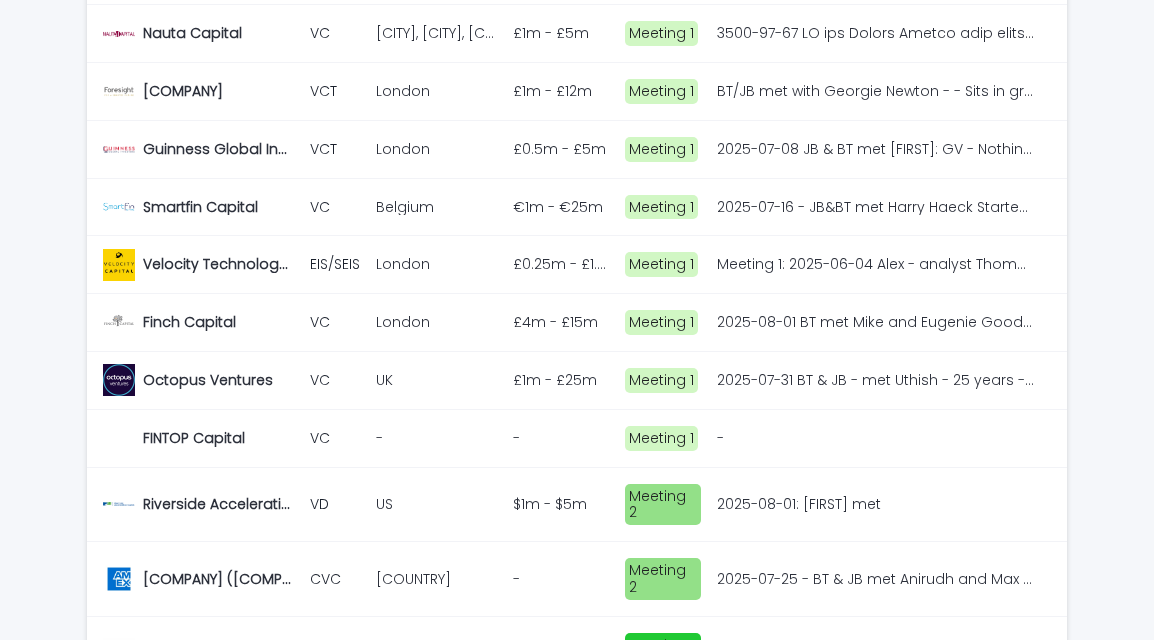 click on "VC" at bounding box center [335, 322] 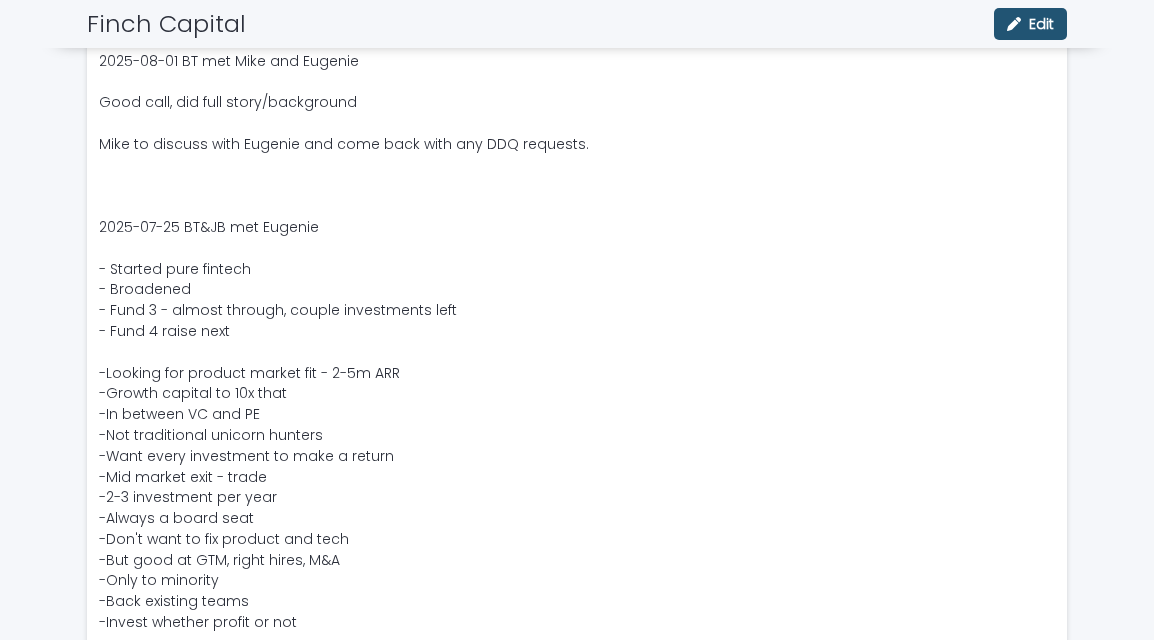 scroll, scrollTop: 0, scrollLeft: 0, axis: both 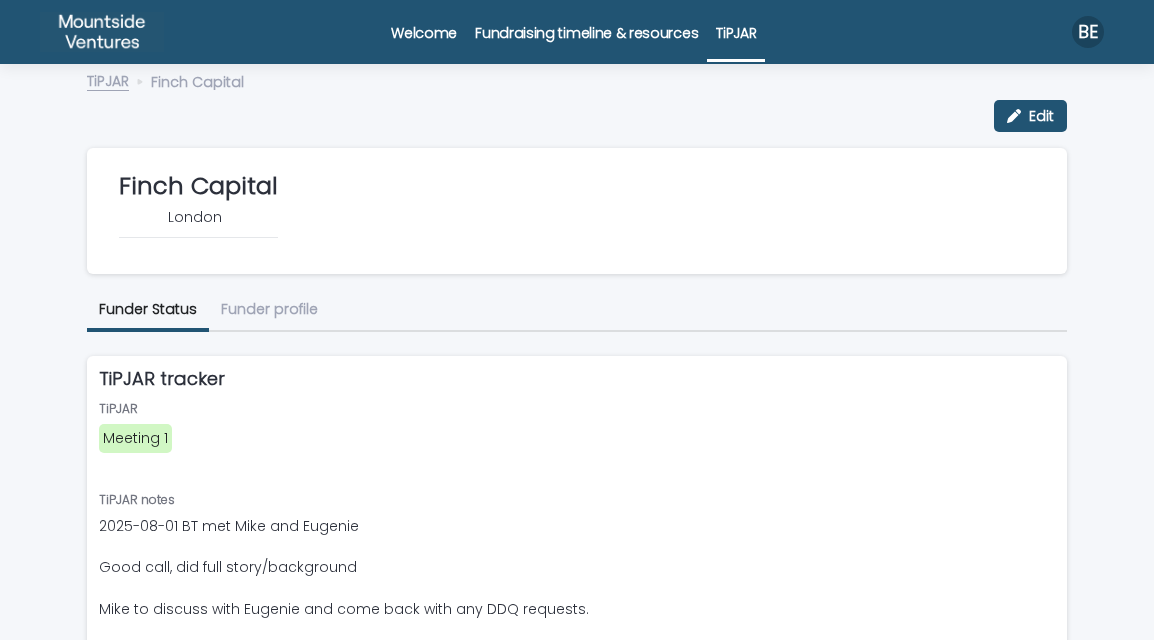 click on "TiPJAR" at bounding box center [108, 79] 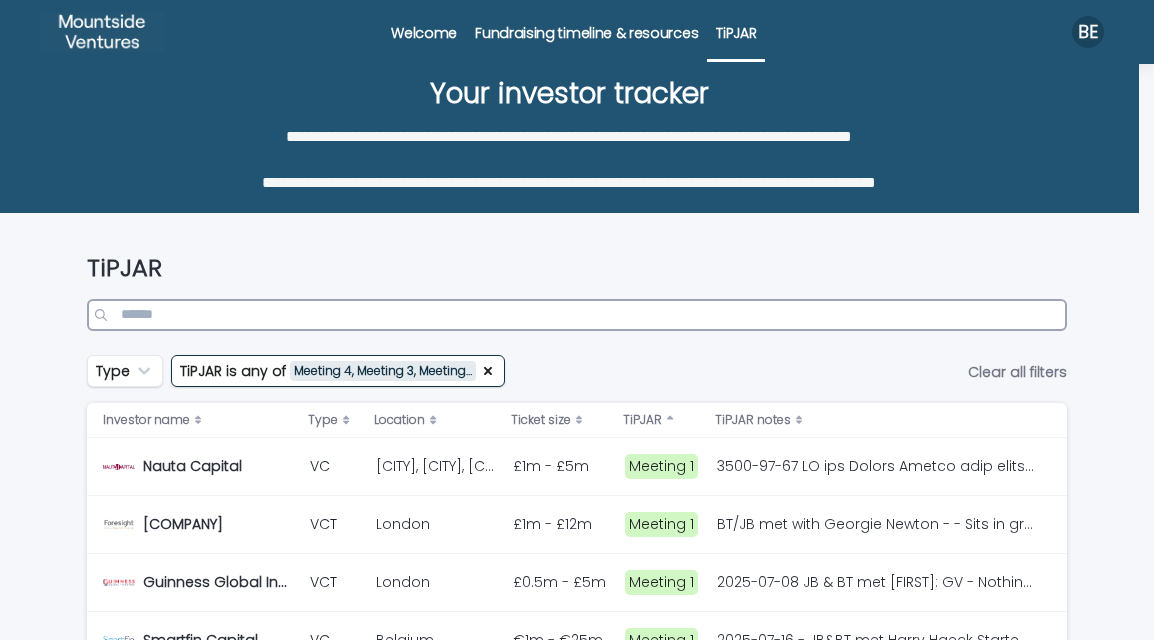 click at bounding box center (577, 315) 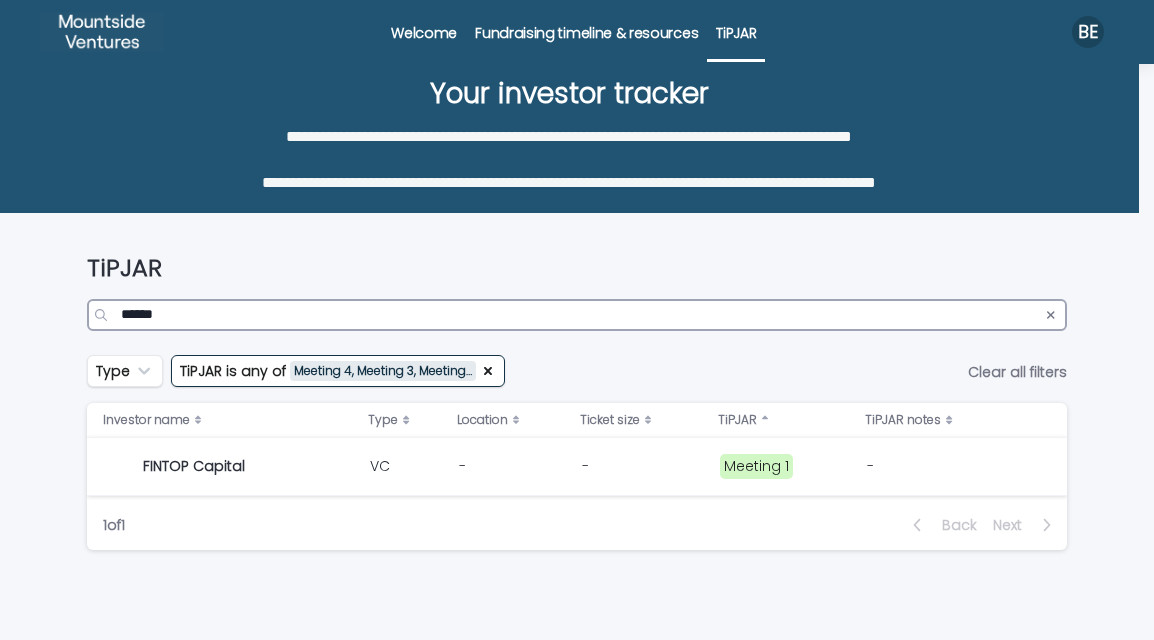 type on "******" 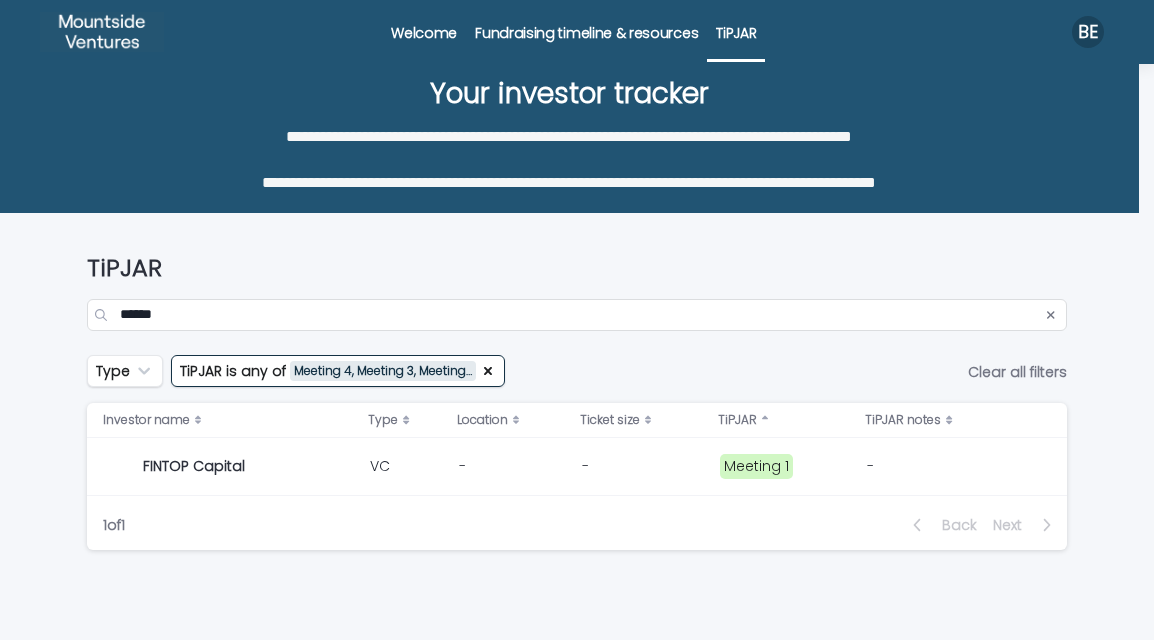 click at bounding box center [643, 466] 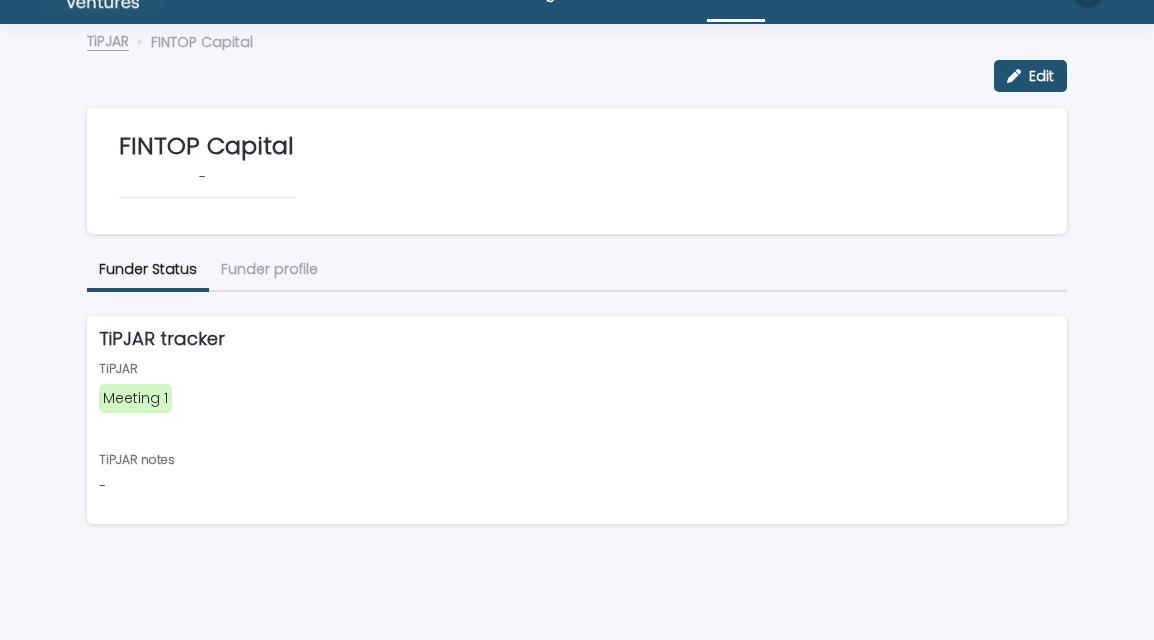 scroll, scrollTop: 0, scrollLeft: 0, axis: both 